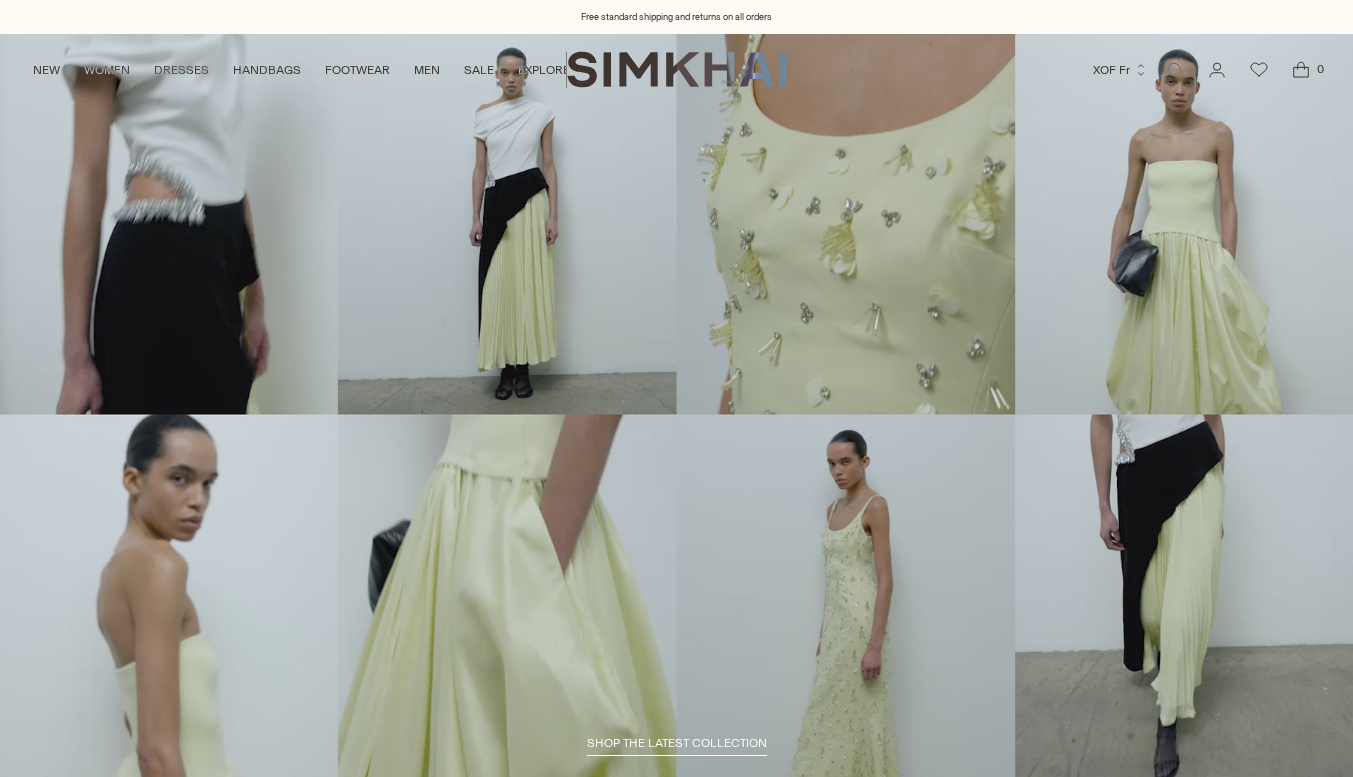 scroll, scrollTop: 0, scrollLeft: 0, axis: both 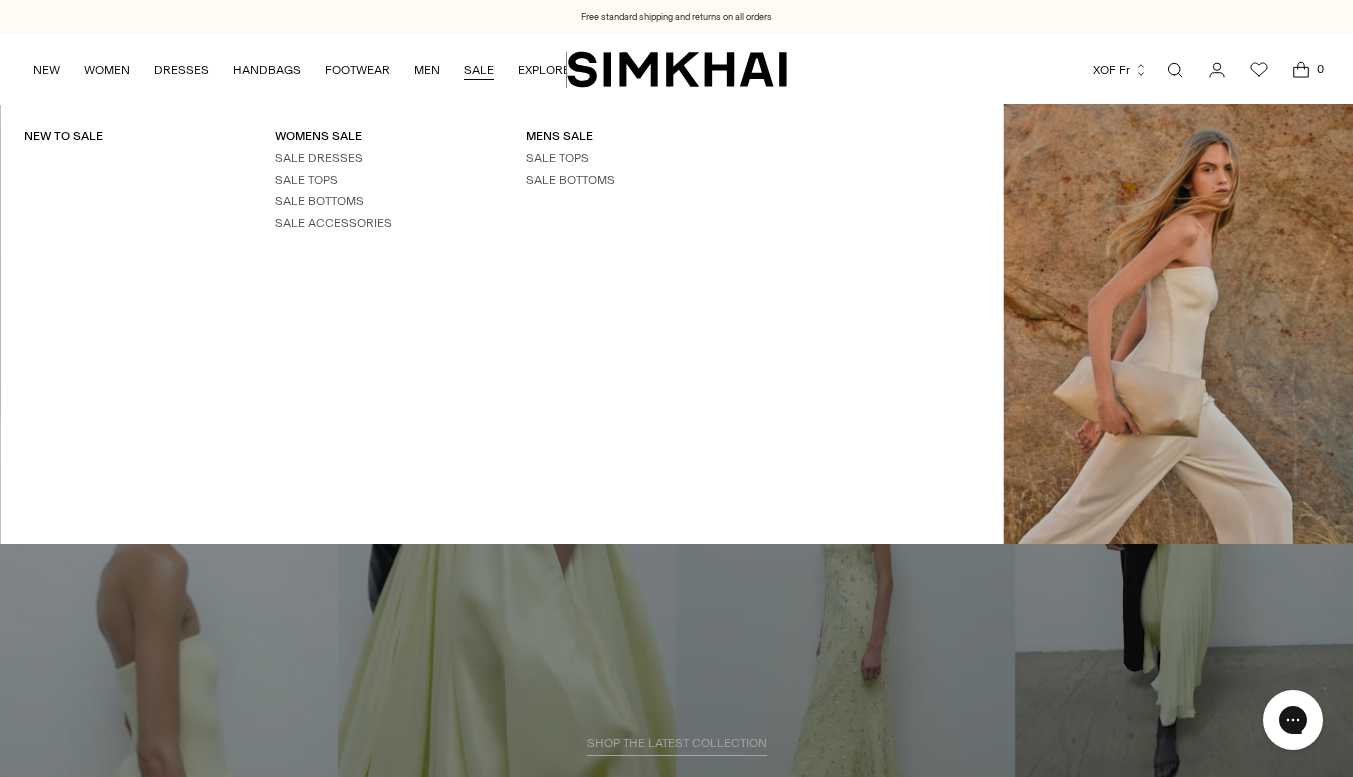 click on "SALE" at bounding box center [479, 70] 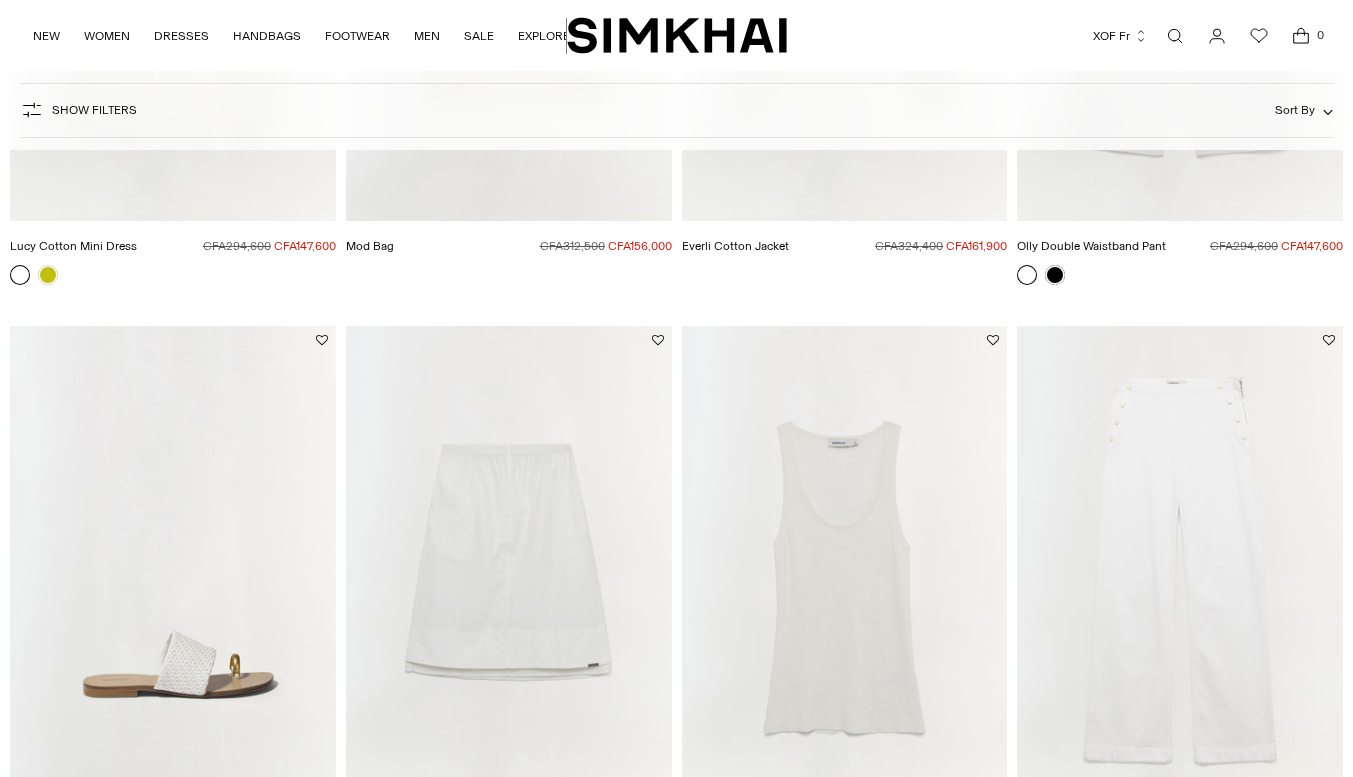 scroll, scrollTop: 1035, scrollLeft: 0, axis: vertical 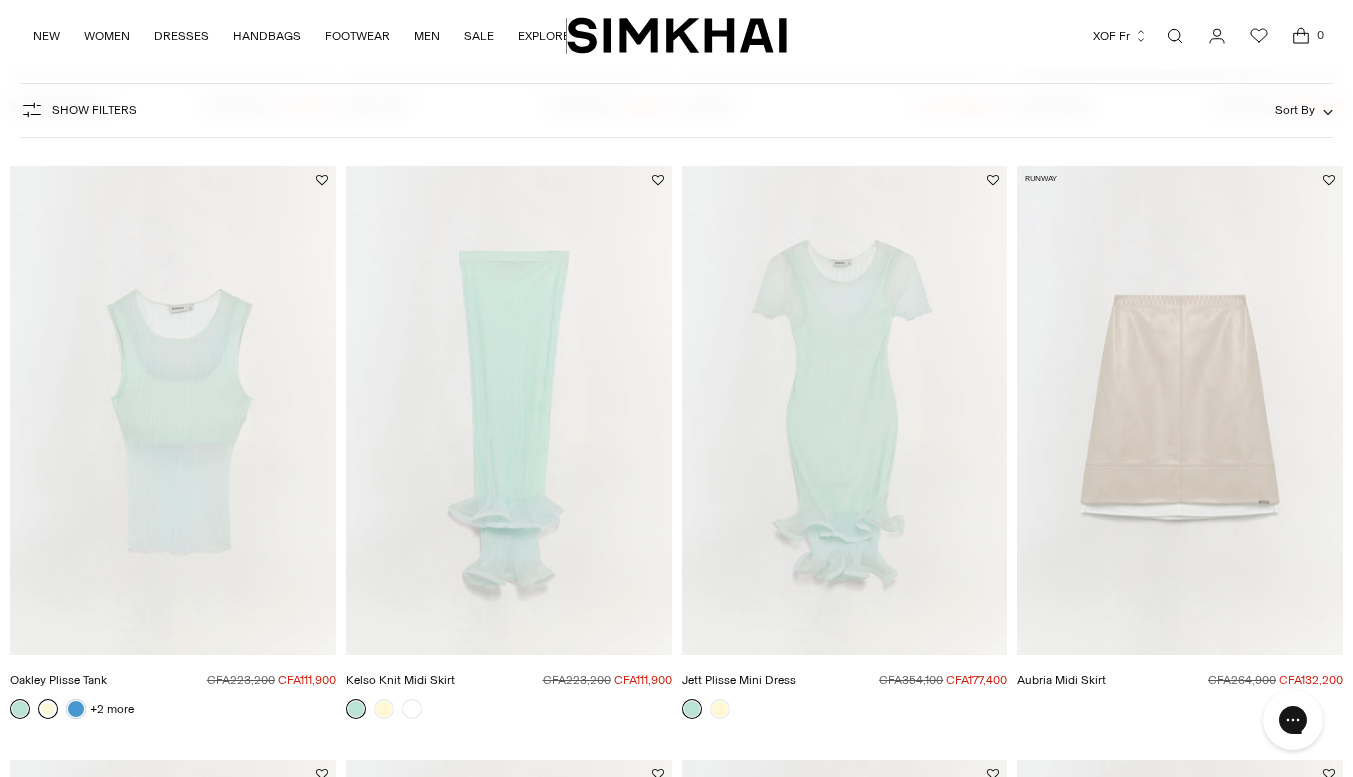 click at bounding box center [48, 709] 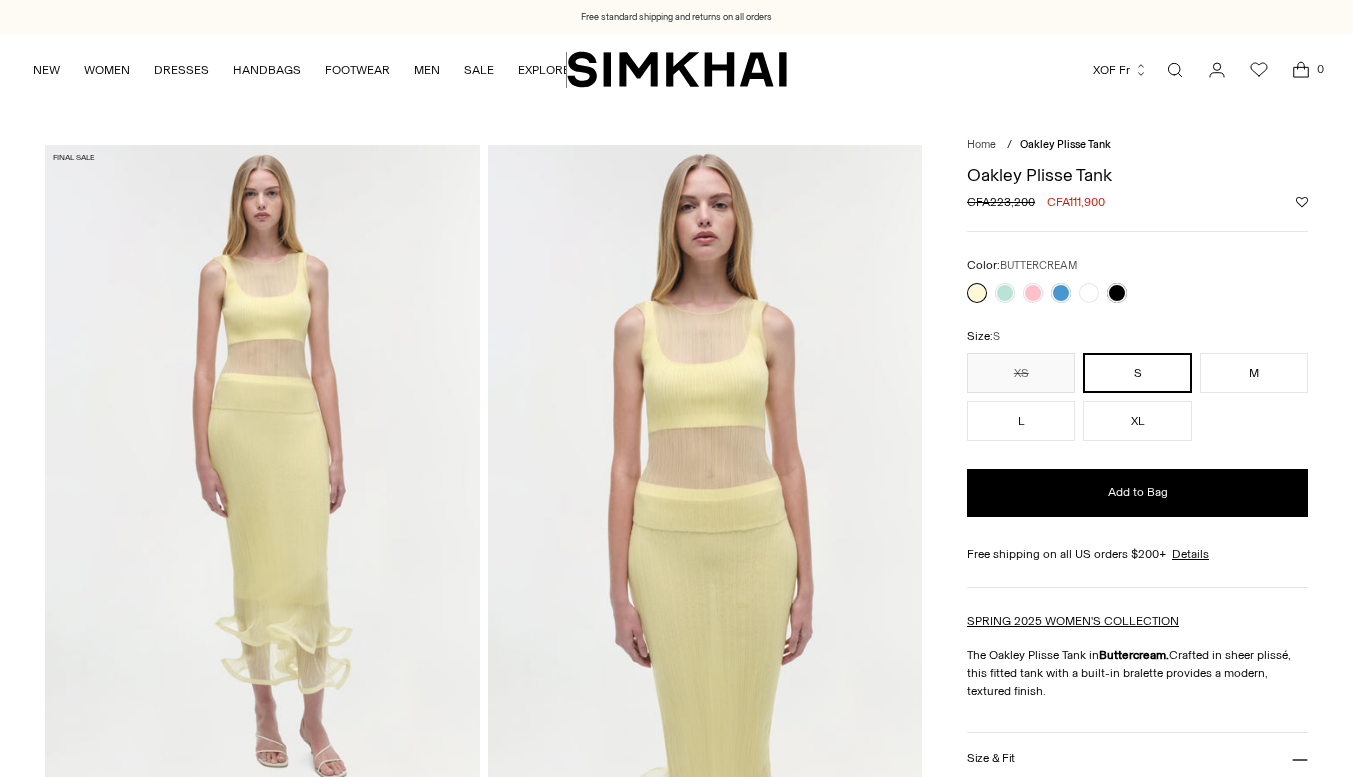 scroll, scrollTop: 0, scrollLeft: 0, axis: both 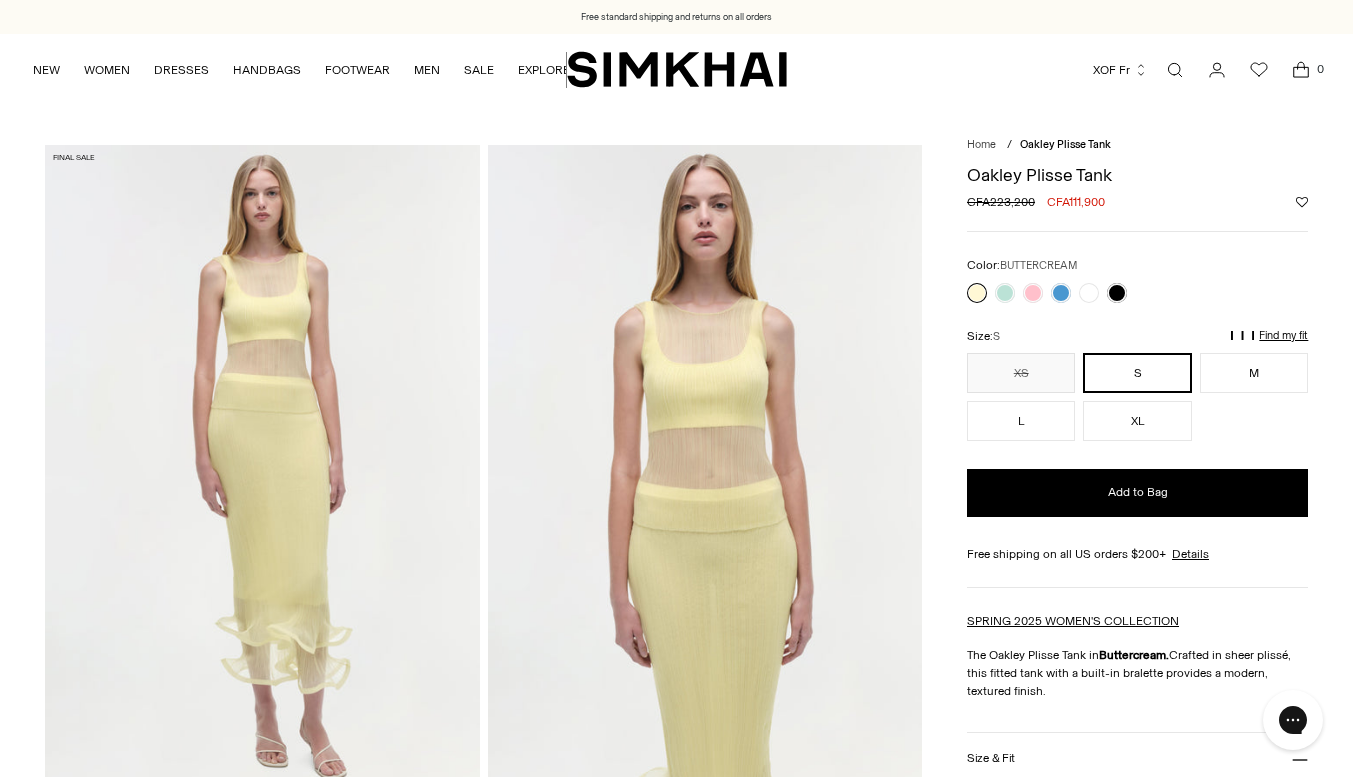click on "Color:
BUTTERCREAM" at bounding box center (1137, 265) 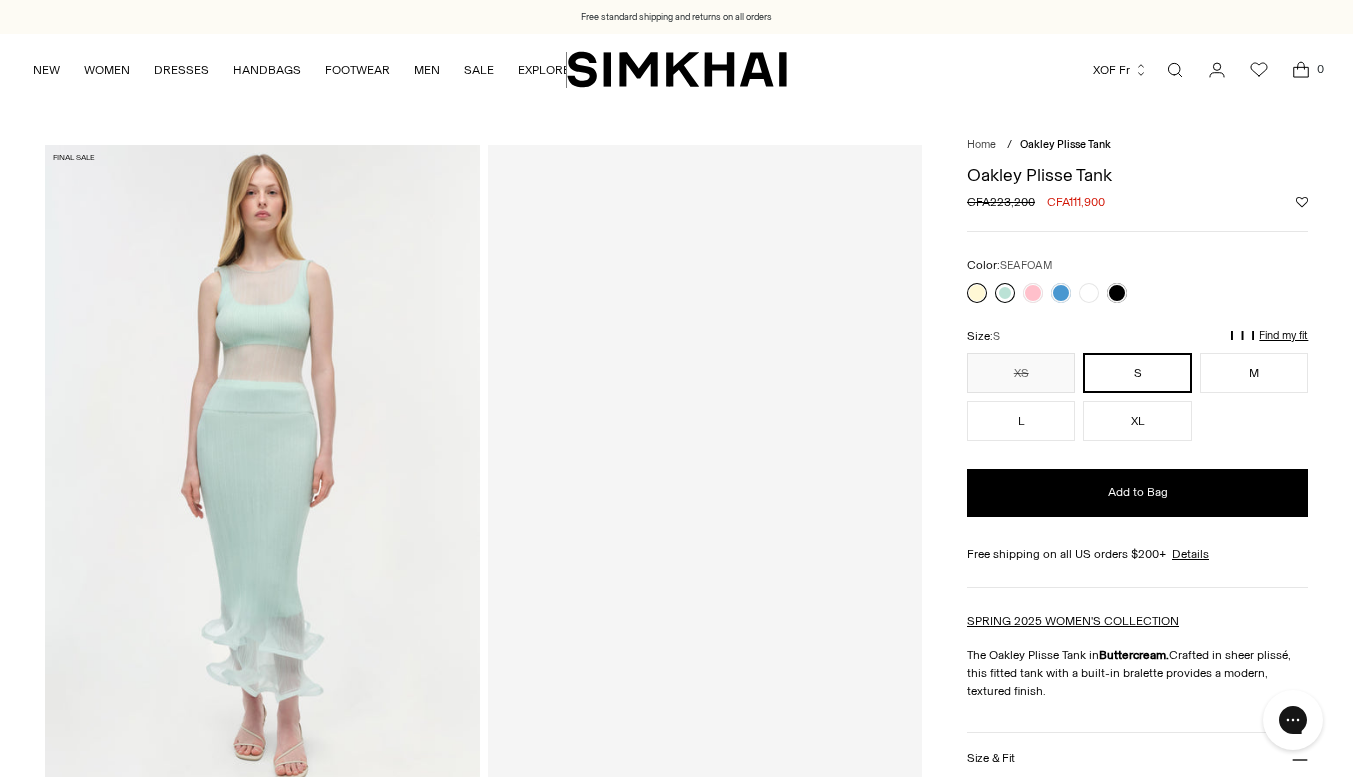 click at bounding box center [1005, 293] 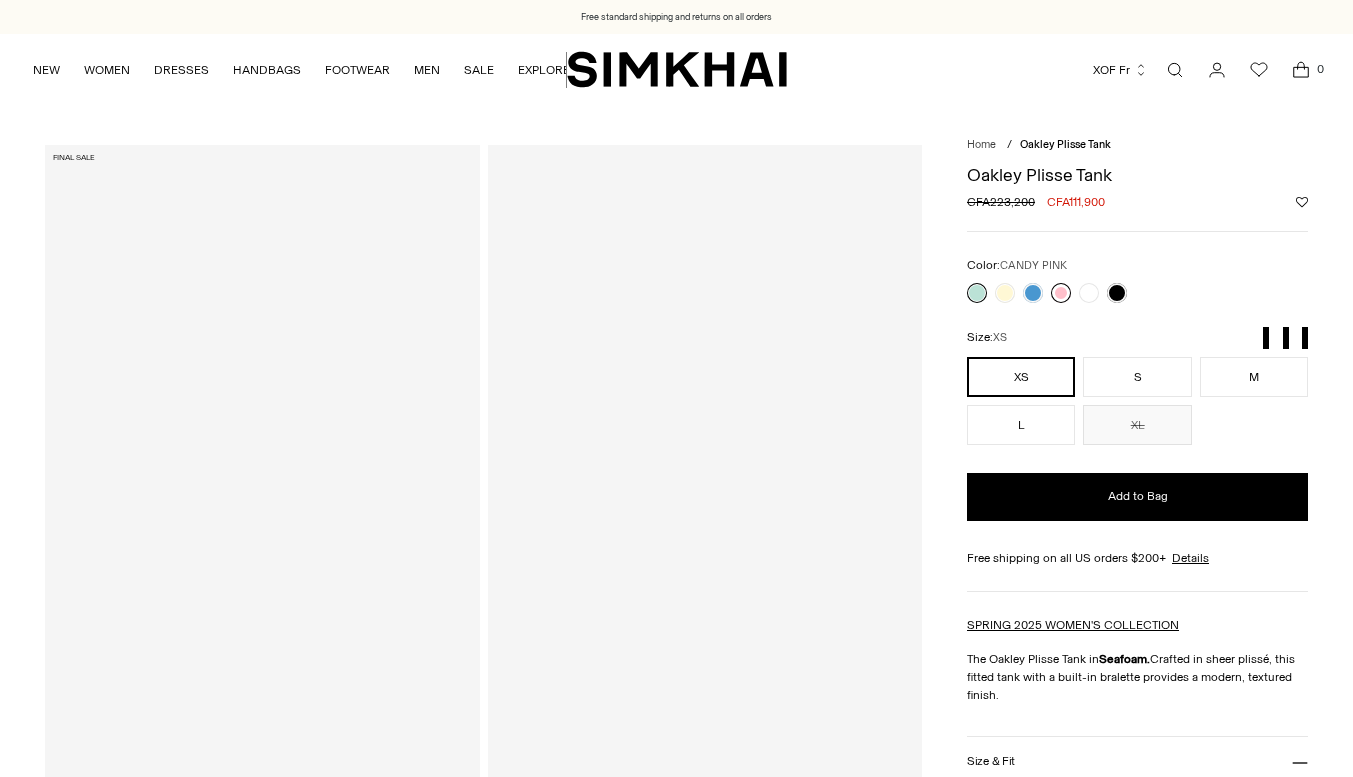 click at bounding box center (1061, 293) 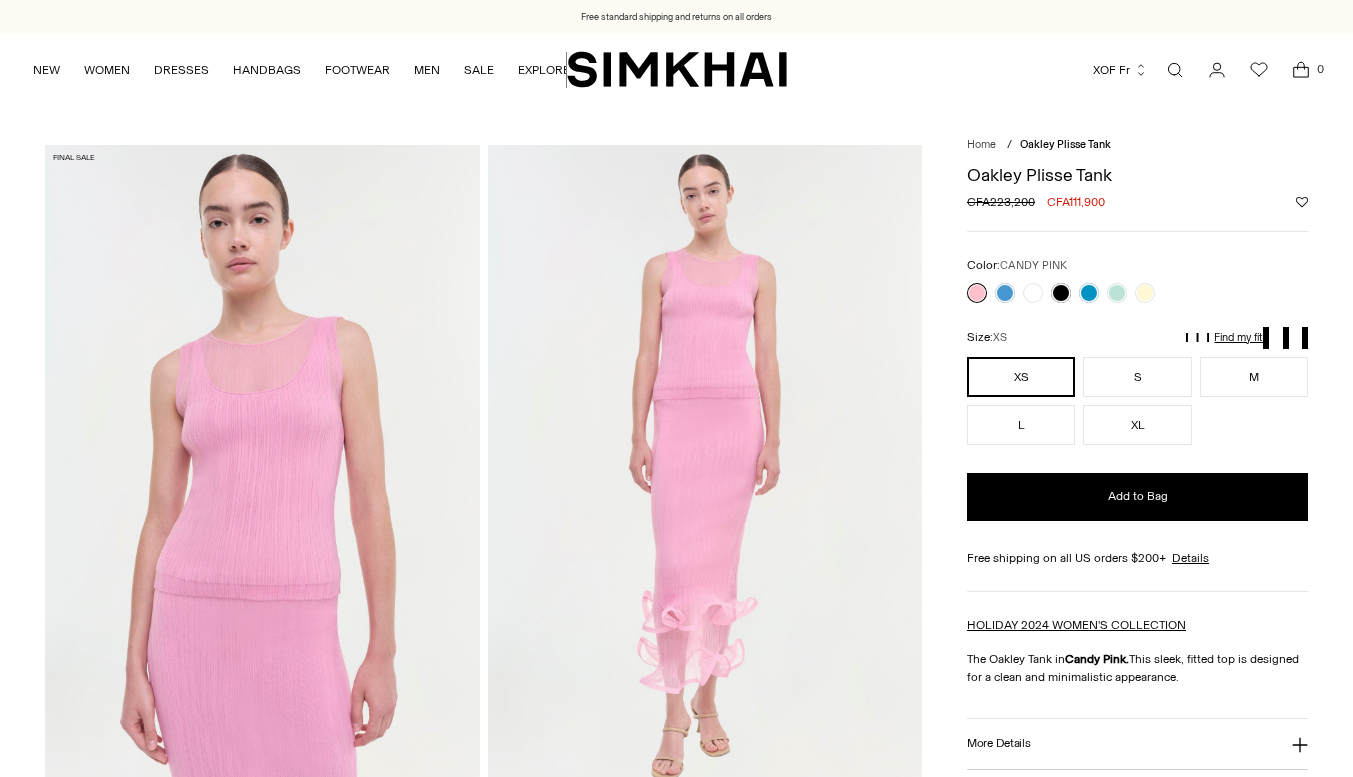 scroll, scrollTop: 203, scrollLeft: 0, axis: vertical 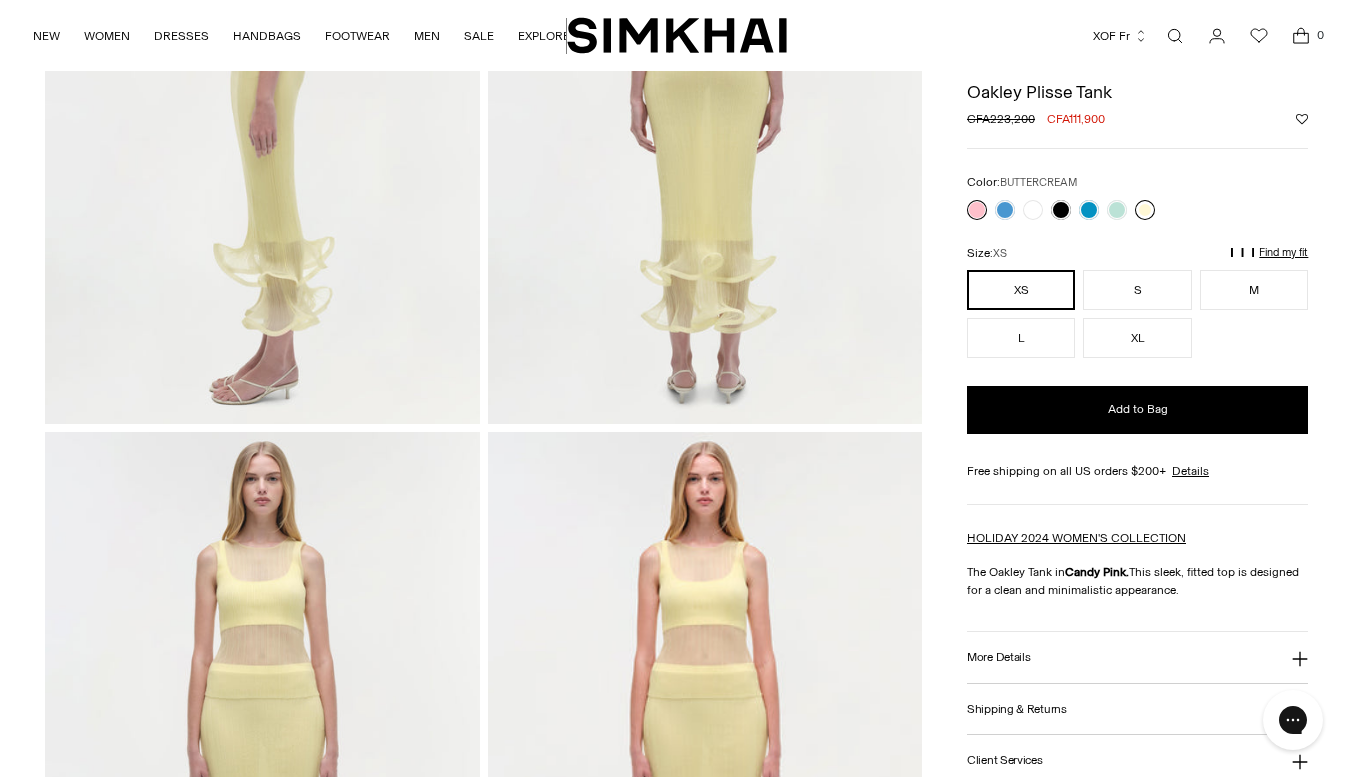 click at bounding box center (1145, 210) 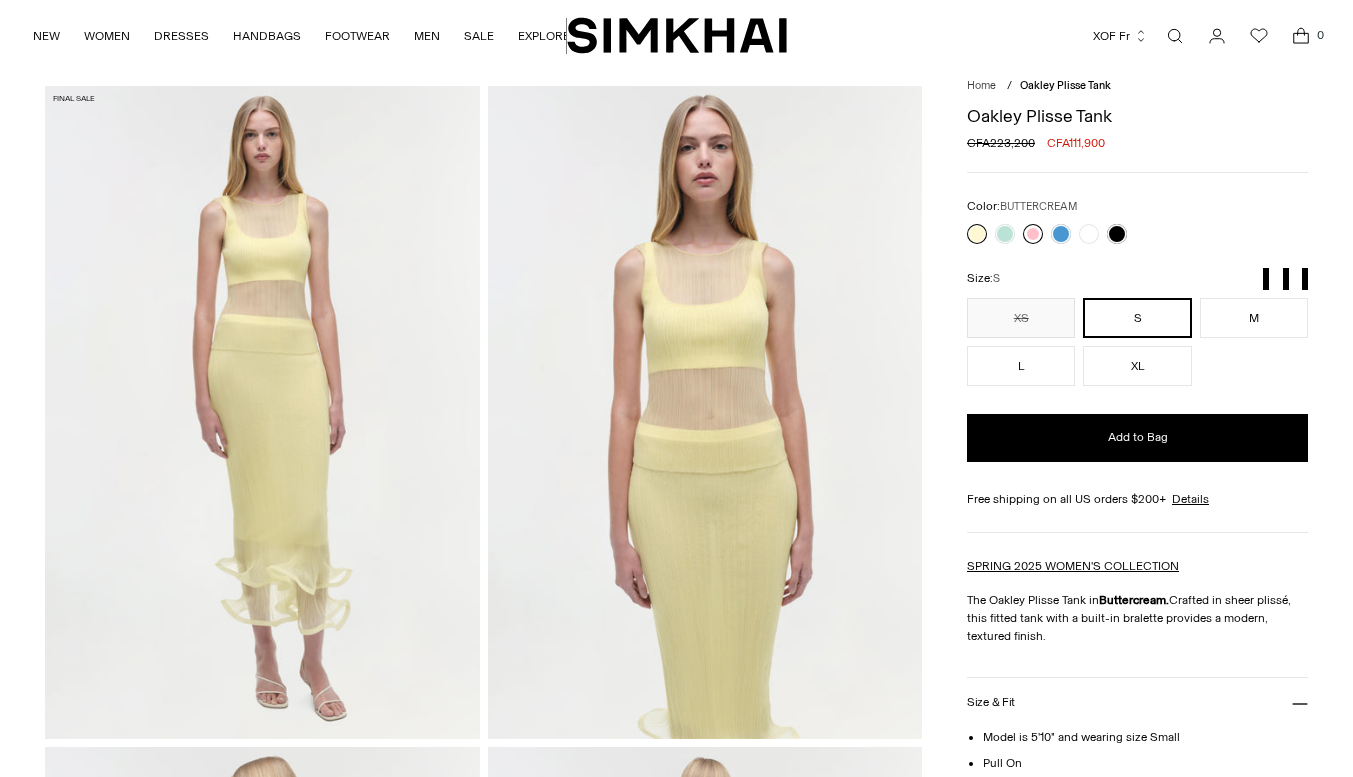 scroll, scrollTop: 59, scrollLeft: 0, axis: vertical 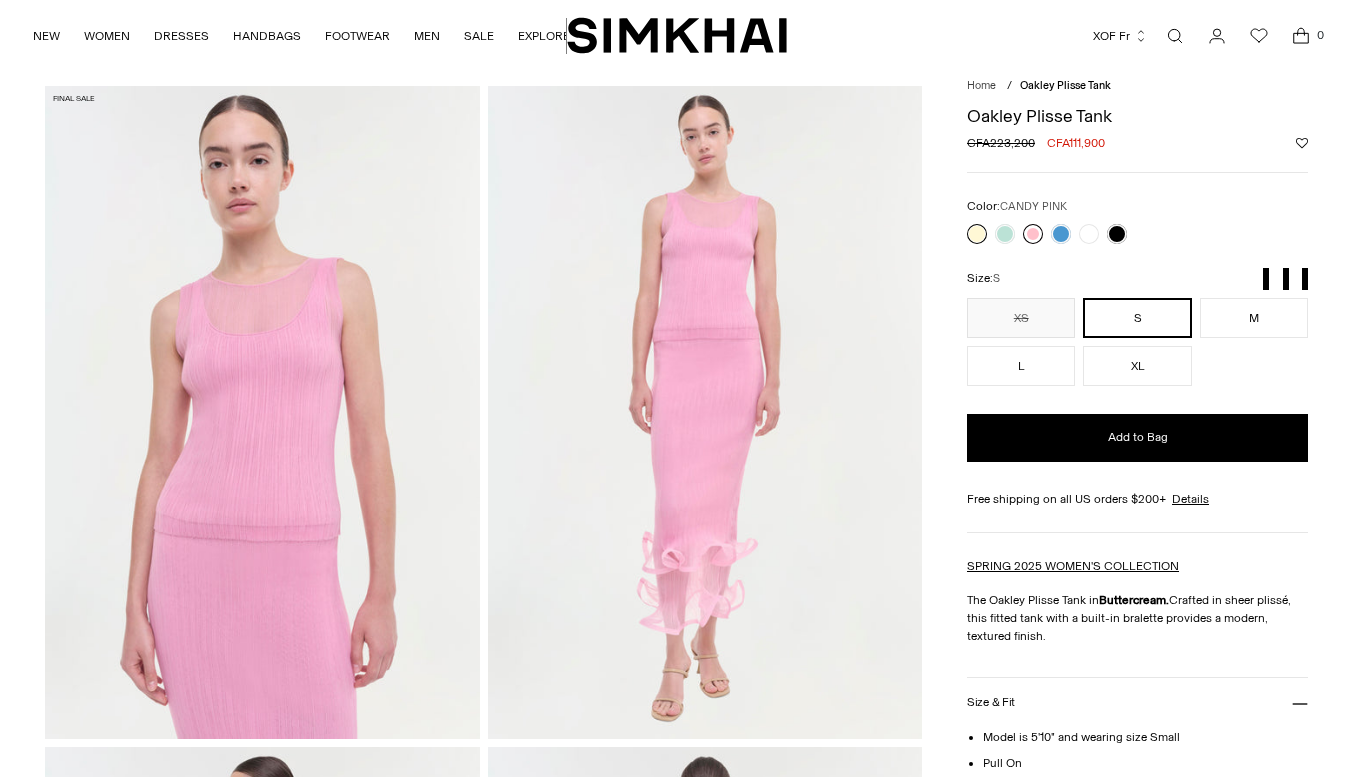 click at bounding box center (1033, 234) 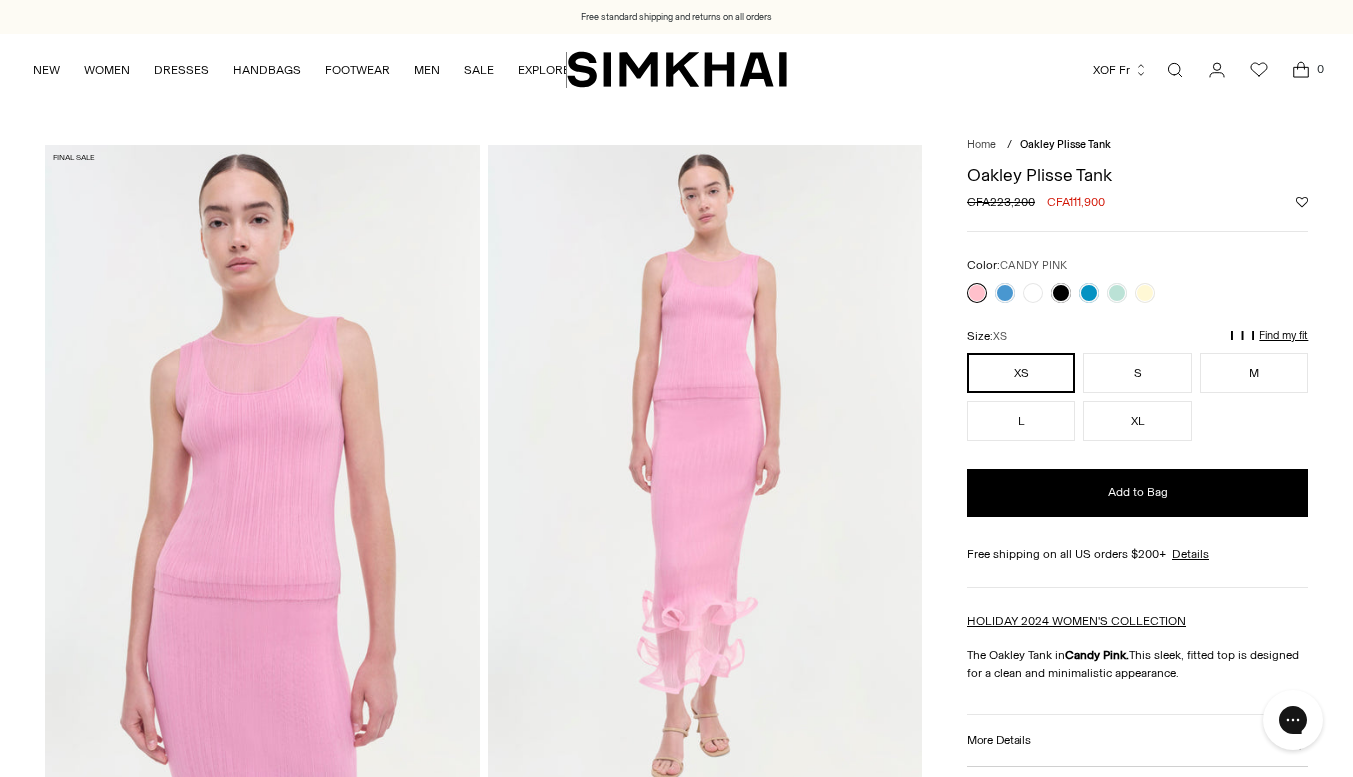 scroll, scrollTop: 0, scrollLeft: 0, axis: both 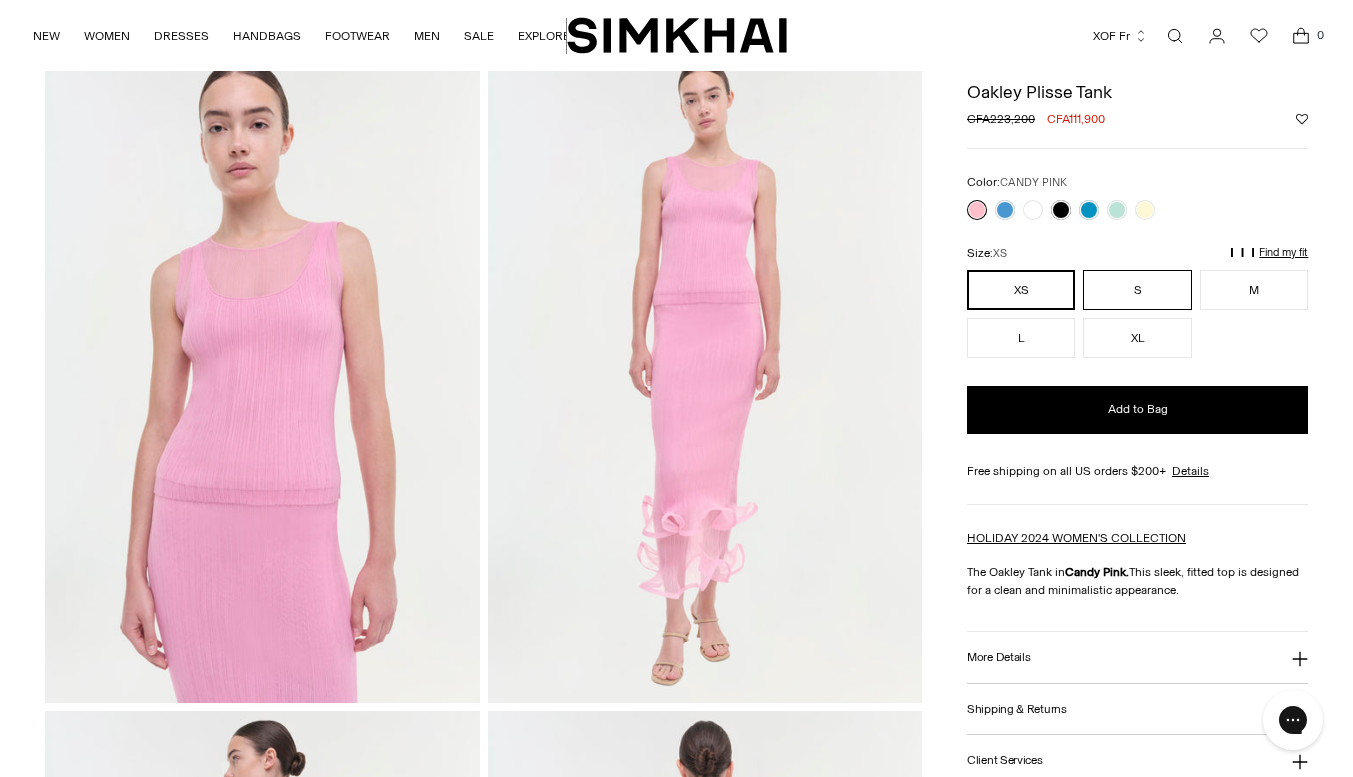 click on "S" at bounding box center [1137, 290] 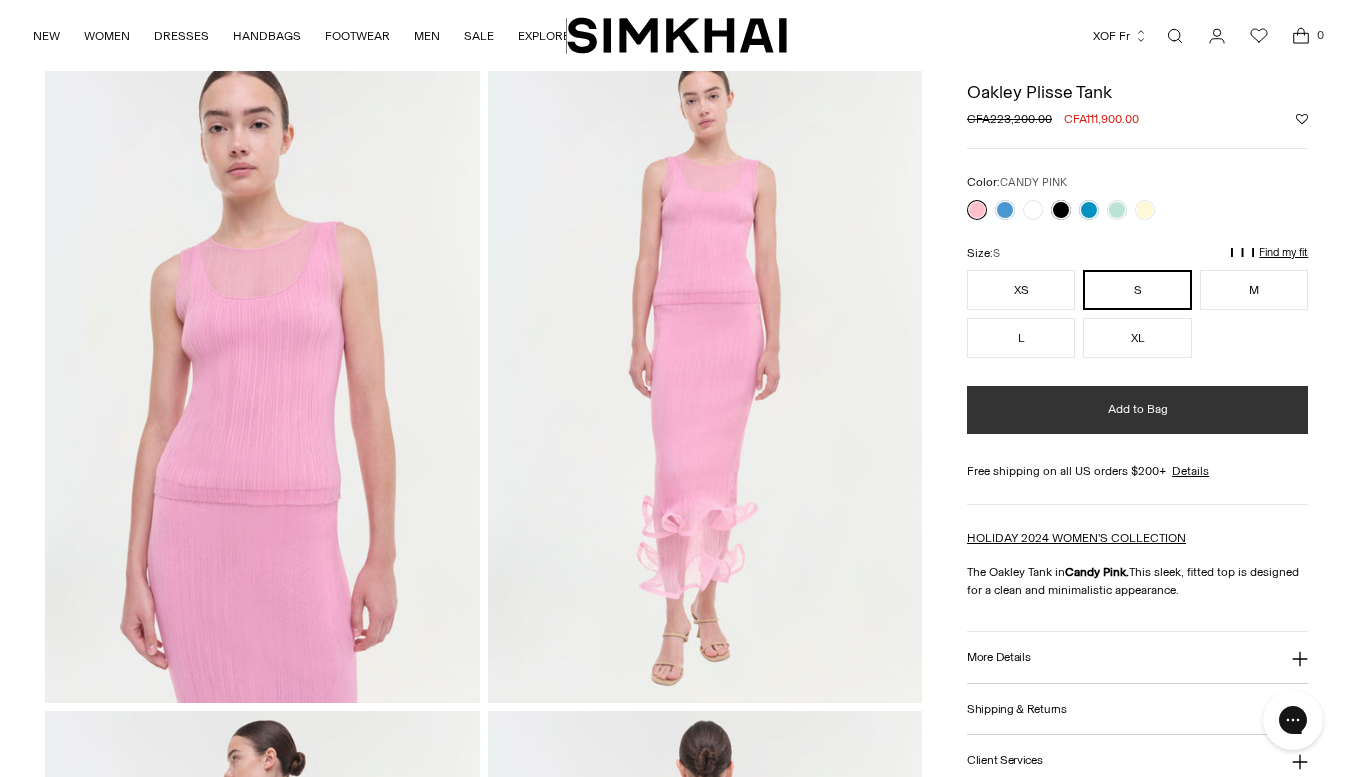 click on "Add to Bag" at bounding box center (1137, 410) 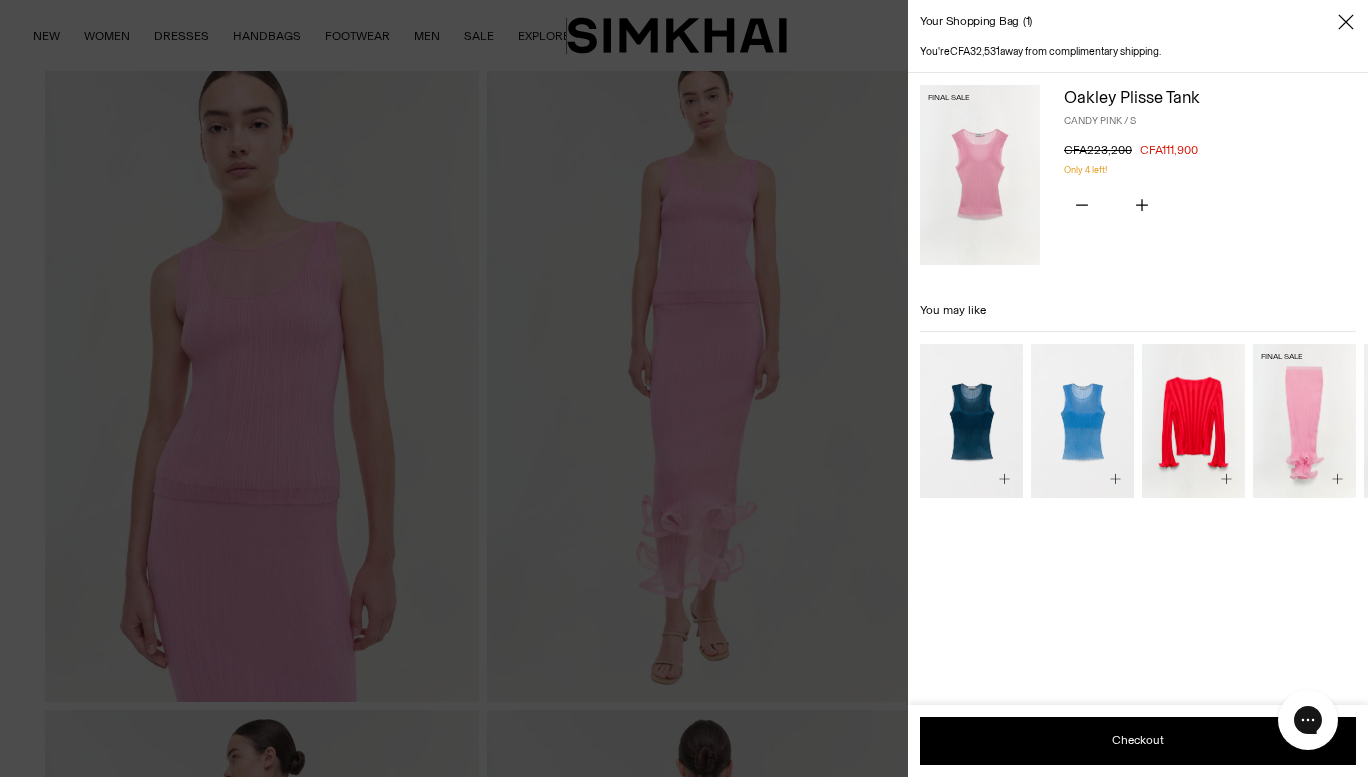 click at bounding box center (0, 0) 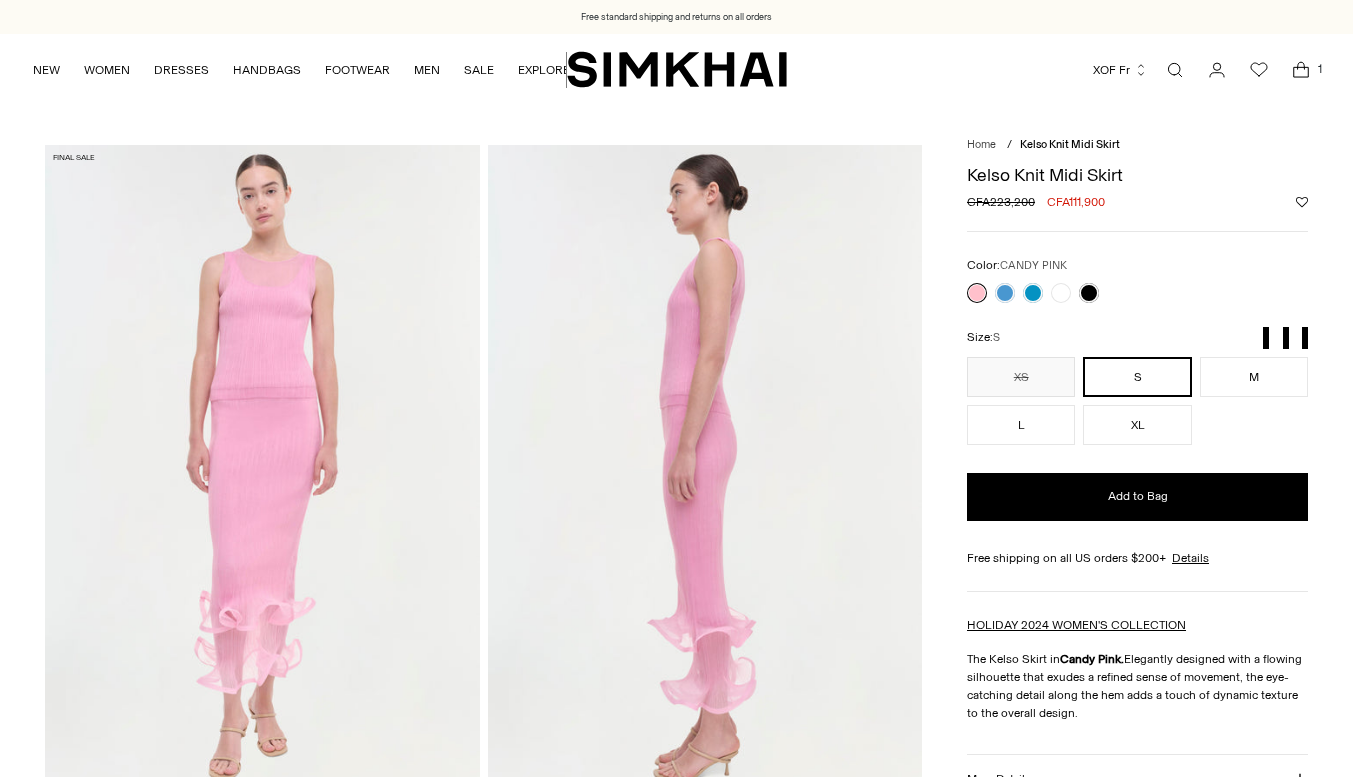 scroll, scrollTop: 0, scrollLeft: 0, axis: both 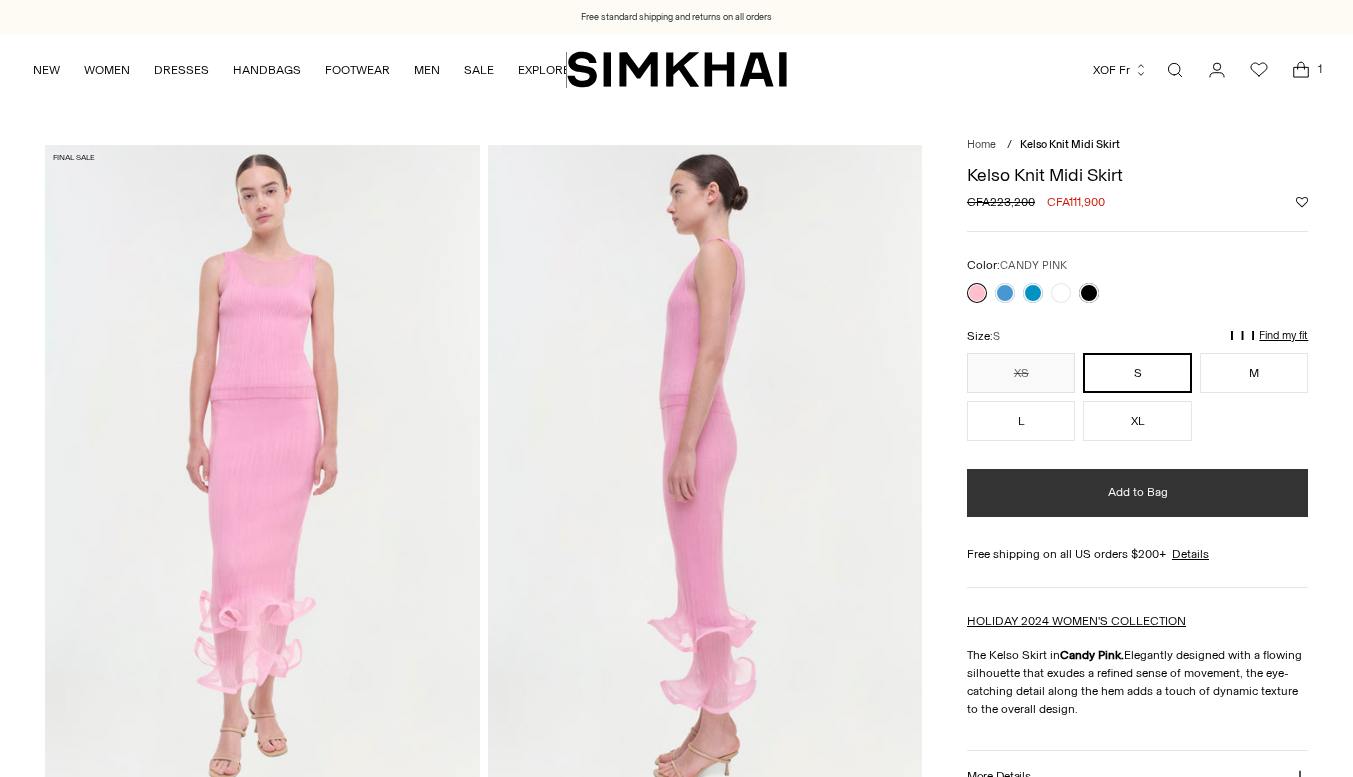 click on "Add to Bag" at bounding box center [1137, 493] 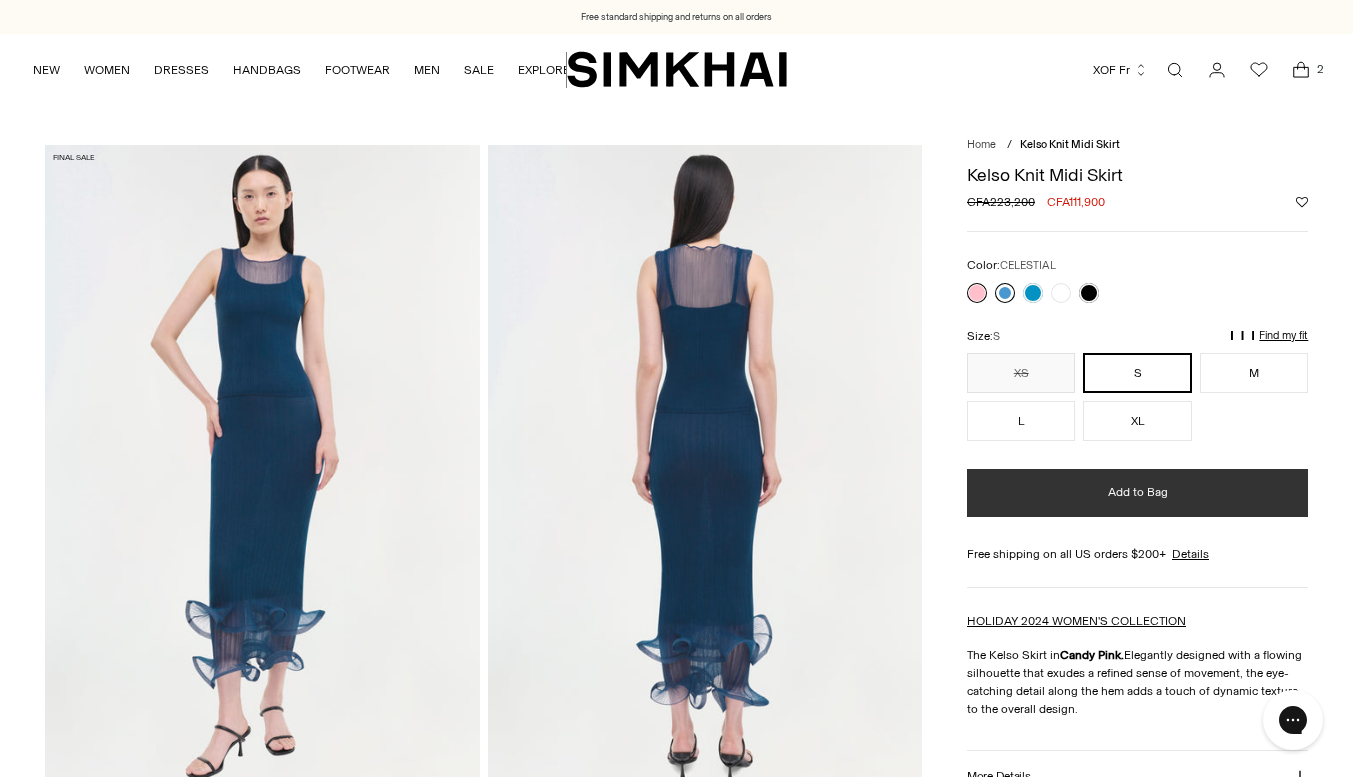 scroll, scrollTop: 0, scrollLeft: 0, axis: both 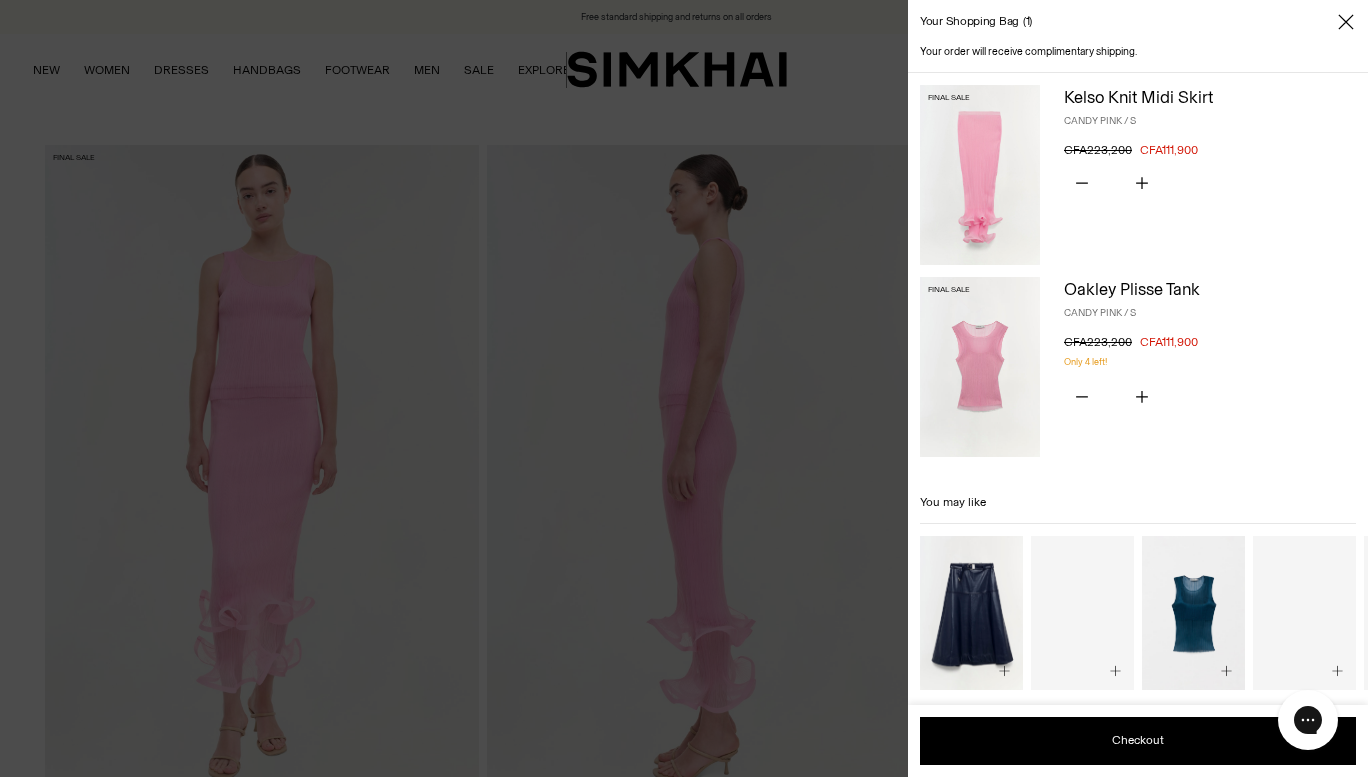 click at bounding box center (684, 388) 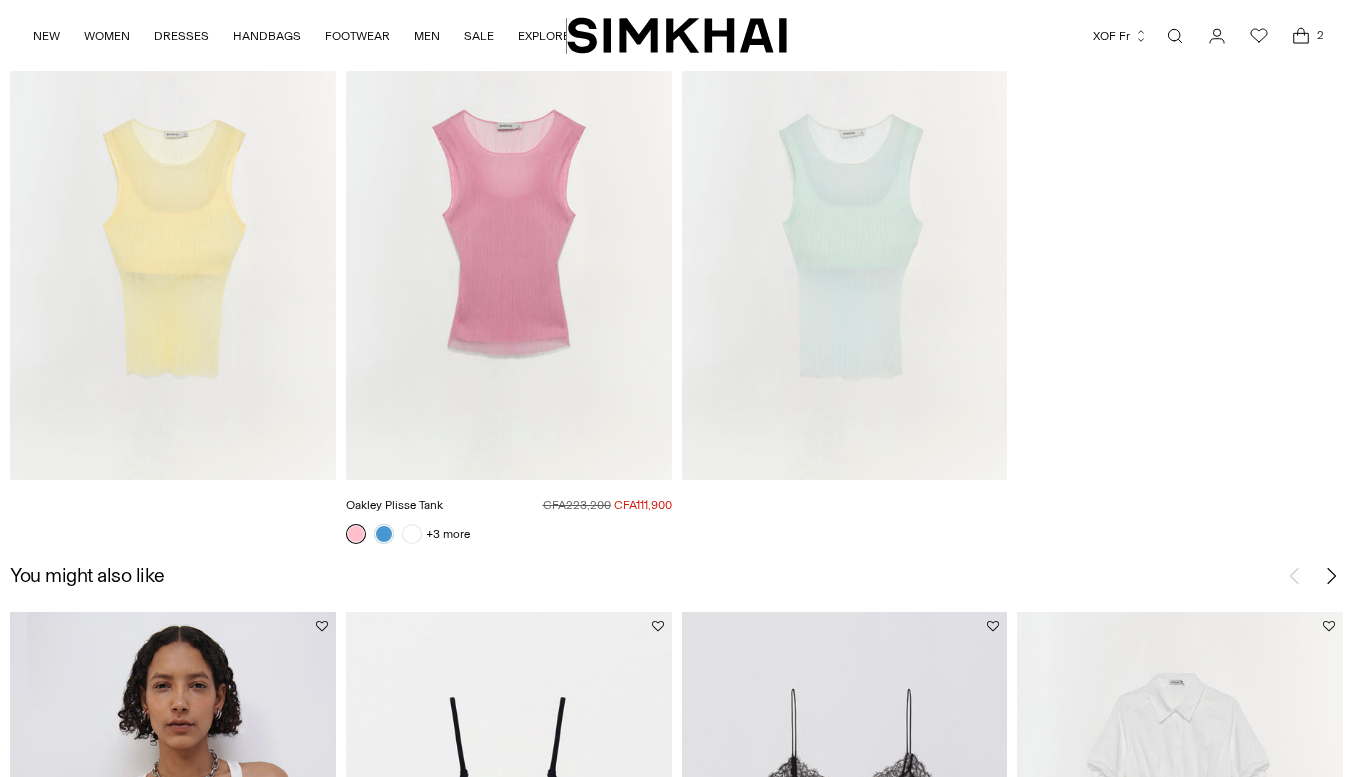 scroll, scrollTop: 2255, scrollLeft: 0, axis: vertical 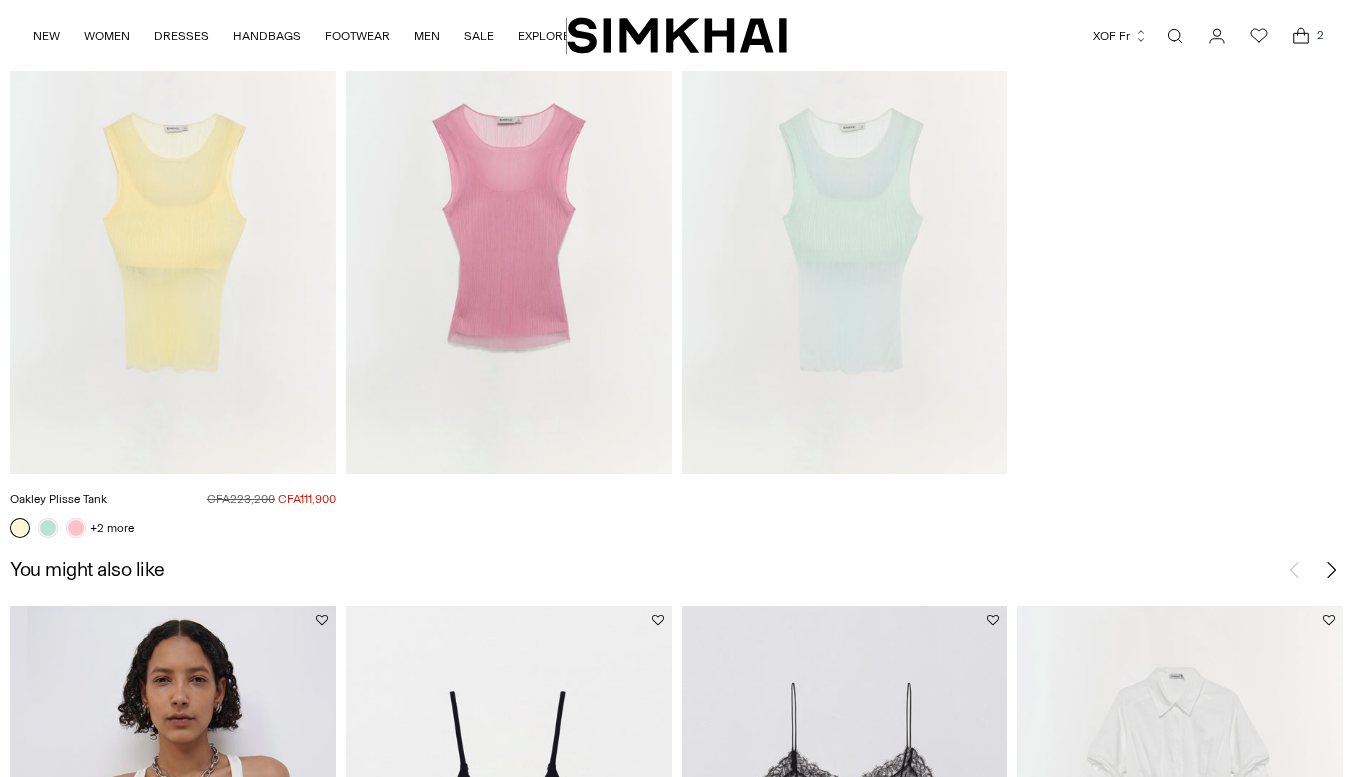 click at bounding box center (0, 0) 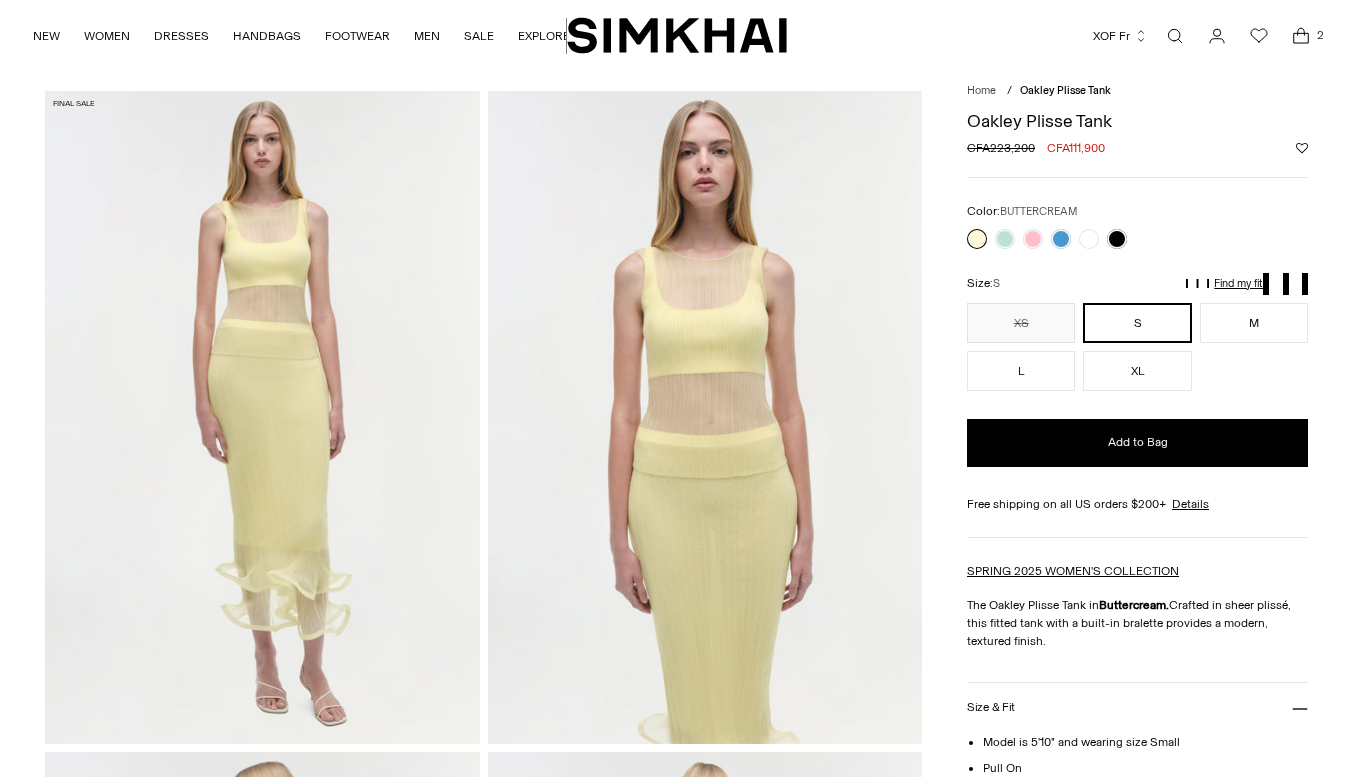 scroll, scrollTop: 256, scrollLeft: 0, axis: vertical 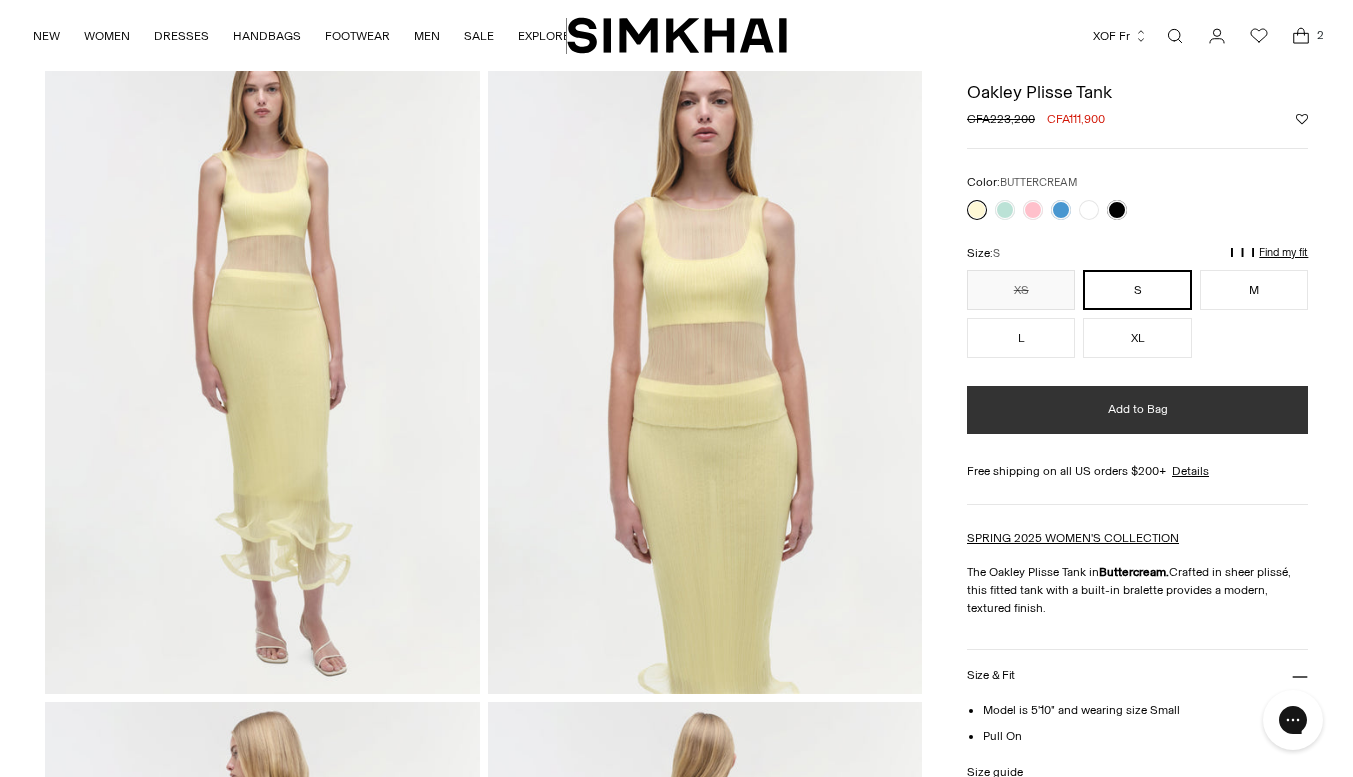 click on "Add to Bag" at bounding box center [1138, 409] 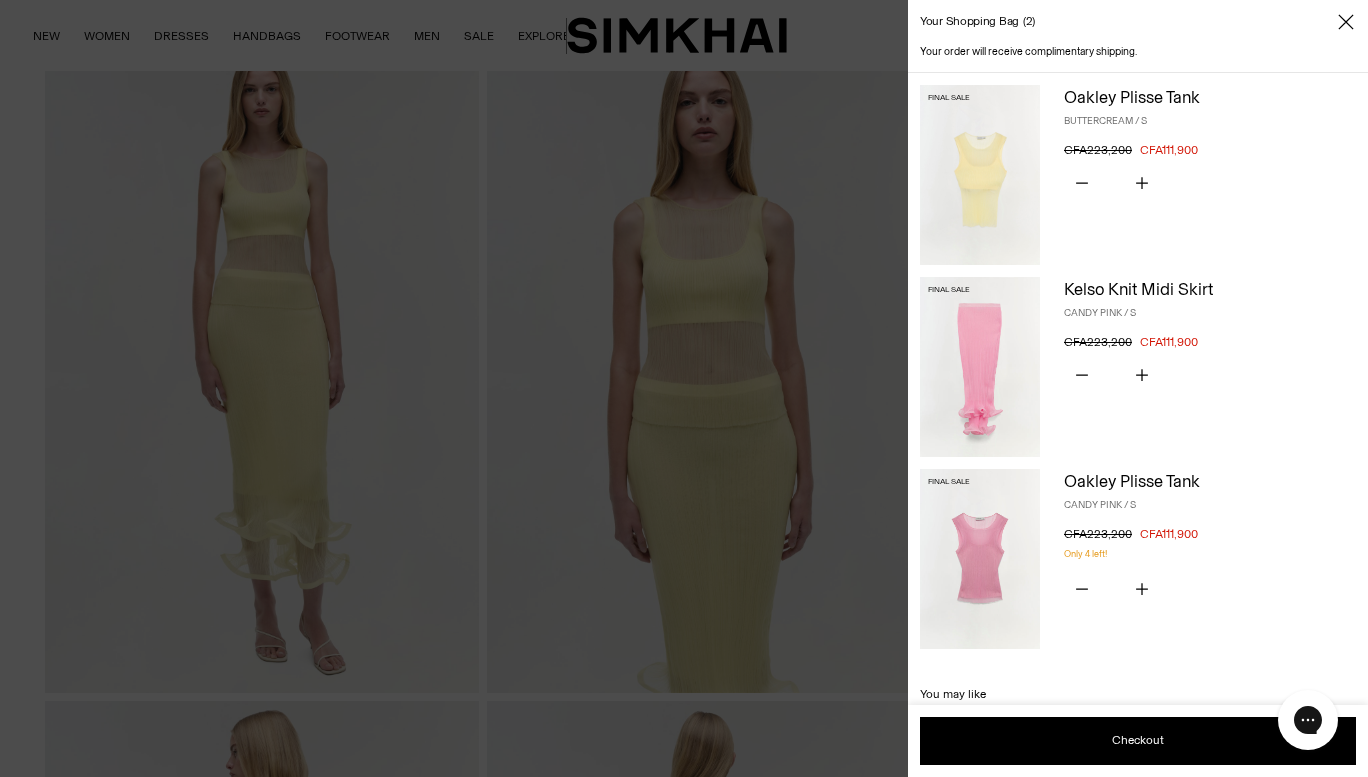 click at bounding box center [684, 388] 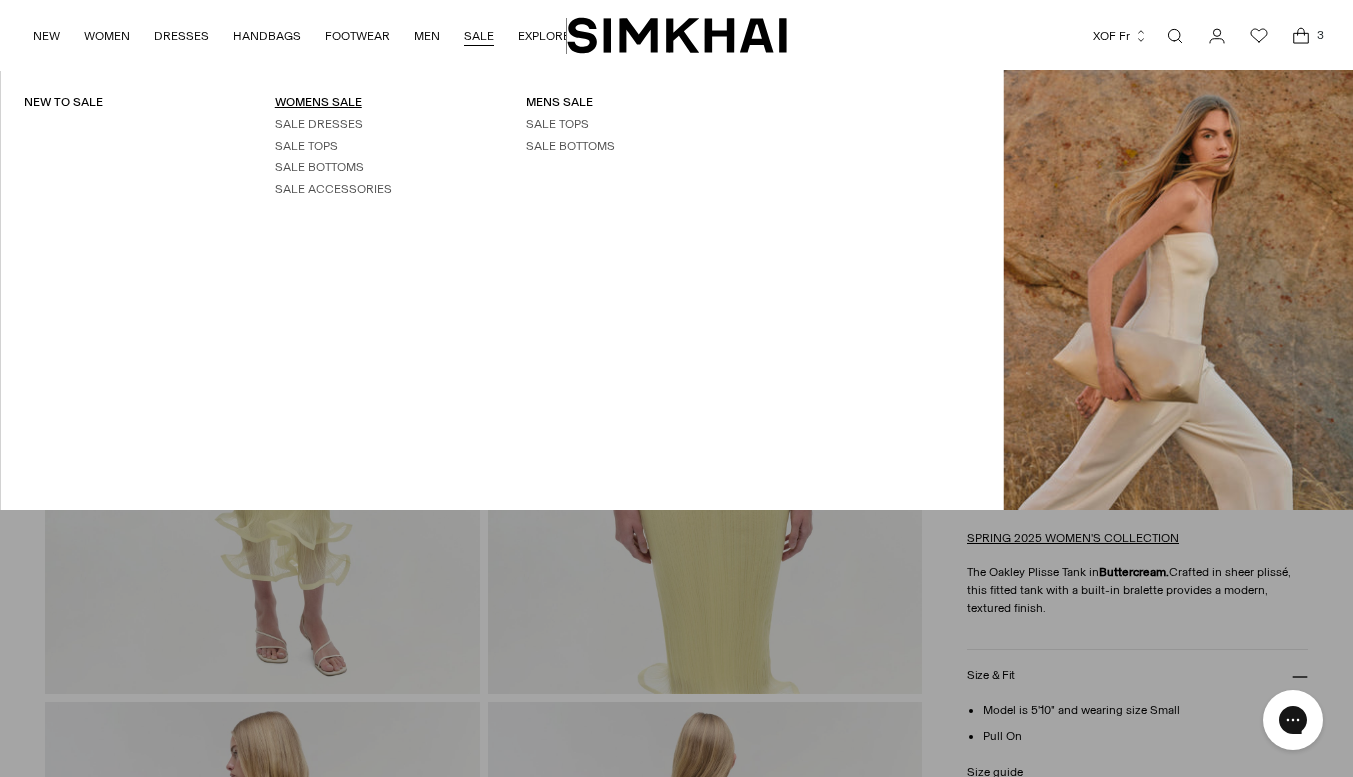 click on "WOMENS SALE" at bounding box center [318, 102] 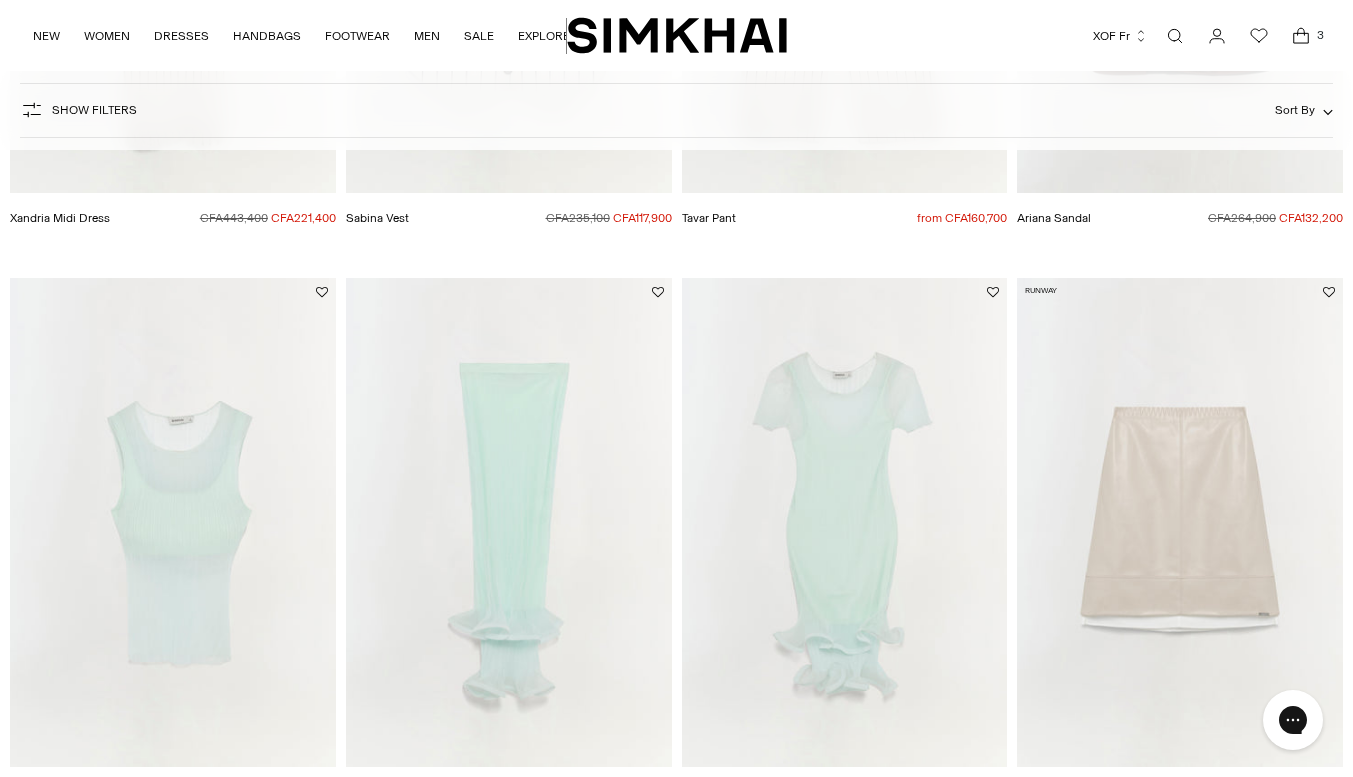 scroll, scrollTop: 0, scrollLeft: 0, axis: both 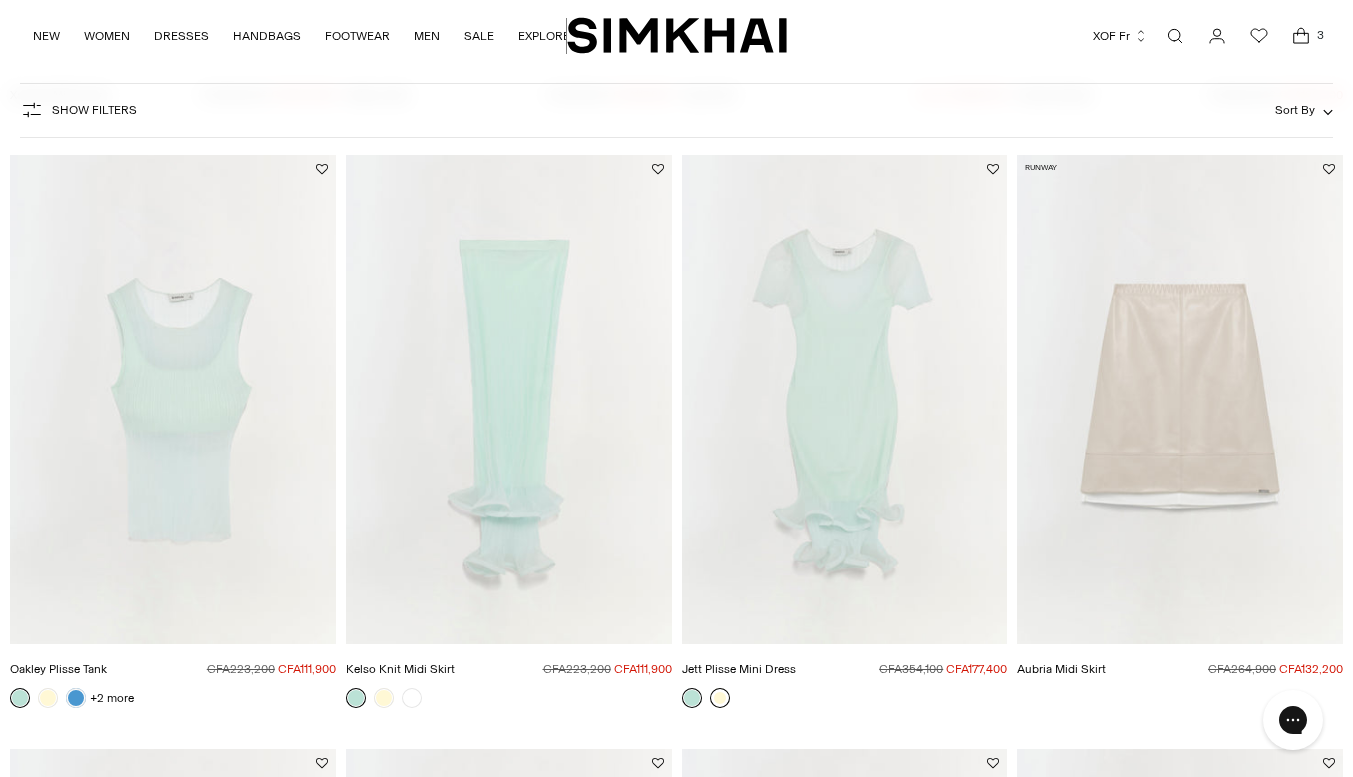 click at bounding box center (720, 698) 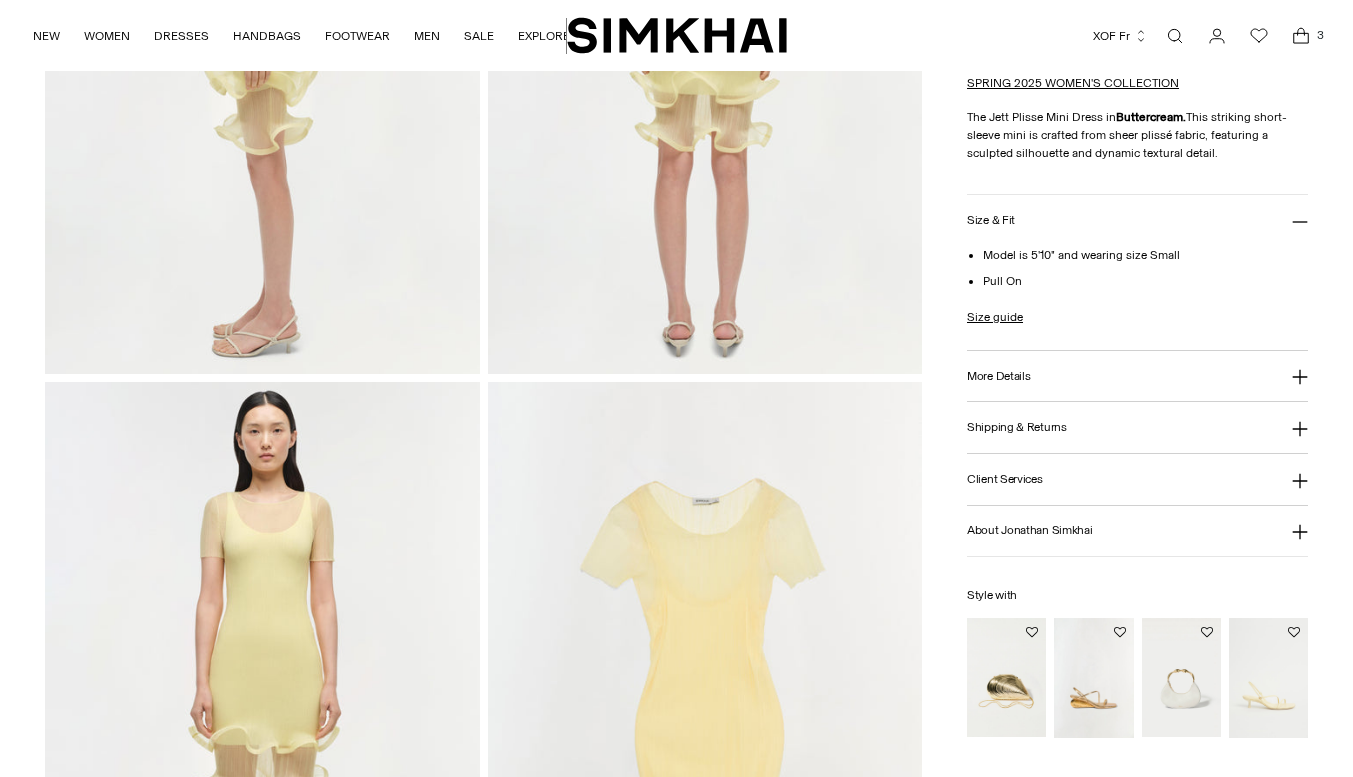 scroll, scrollTop: 0, scrollLeft: 0, axis: both 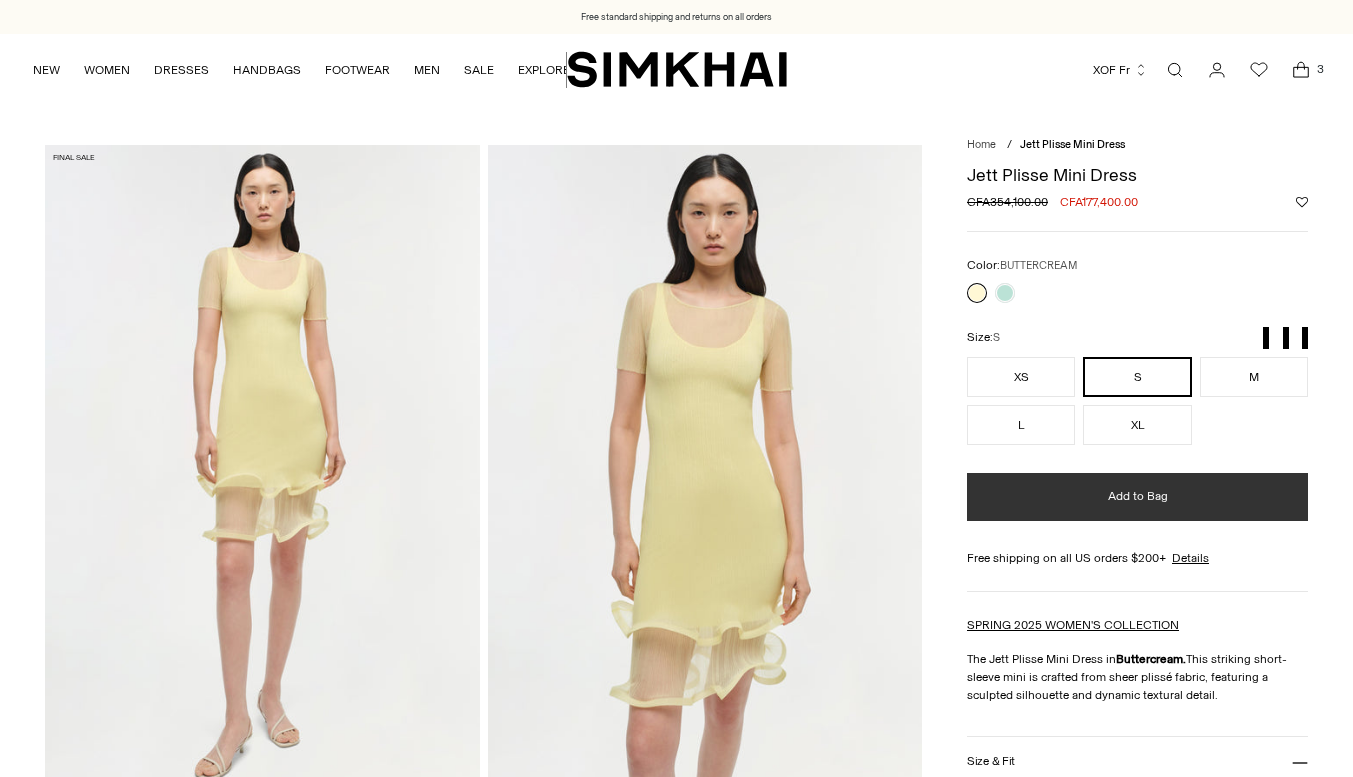 click on "Add to Bag" at bounding box center (1138, 496) 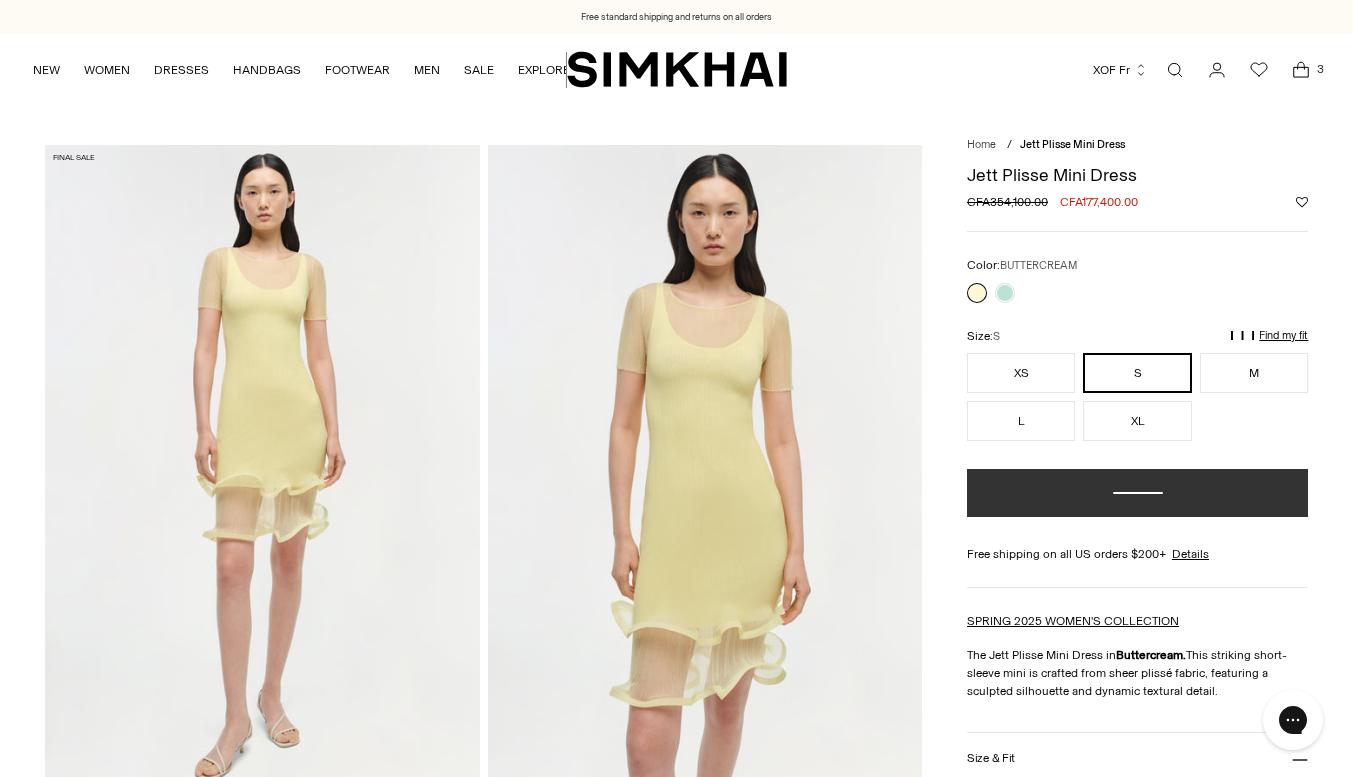 scroll, scrollTop: 0, scrollLeft: 0, axis: both 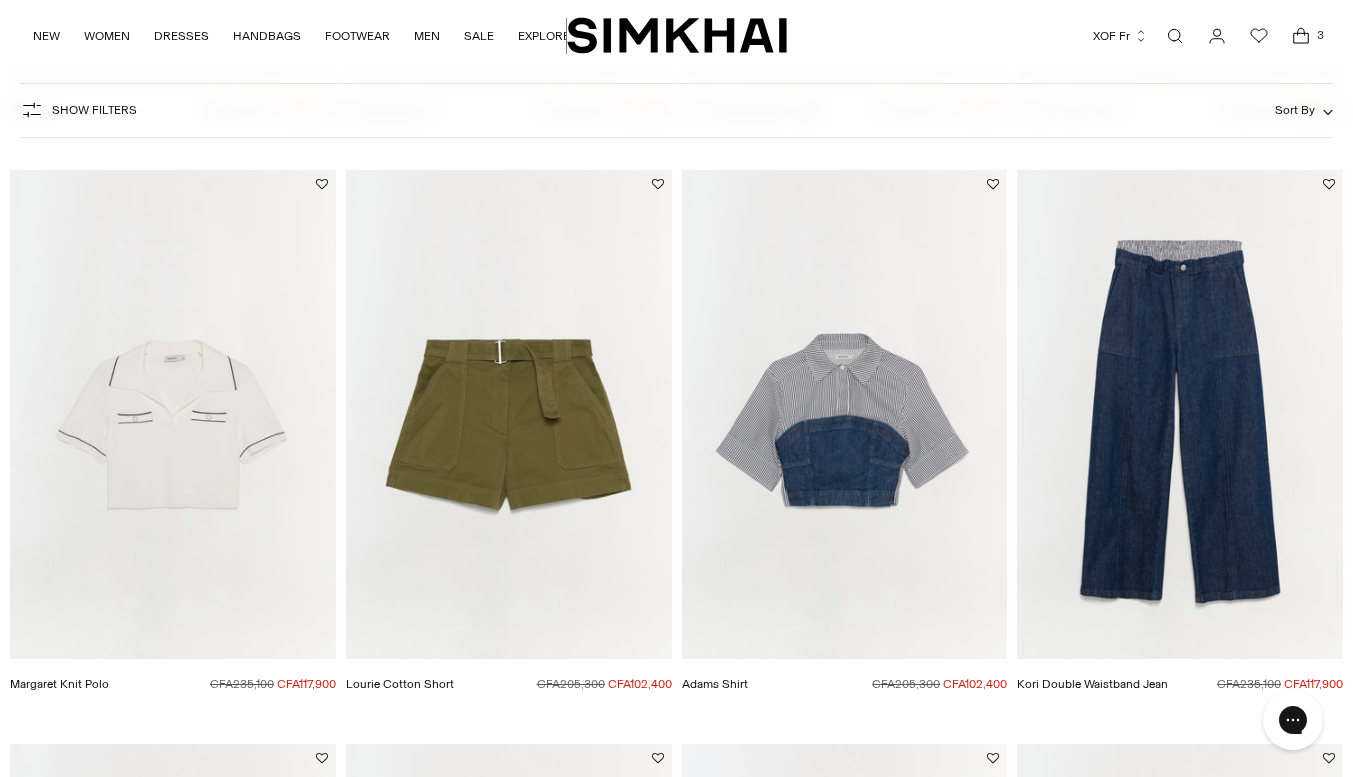 click at bounding box center [0, 0] 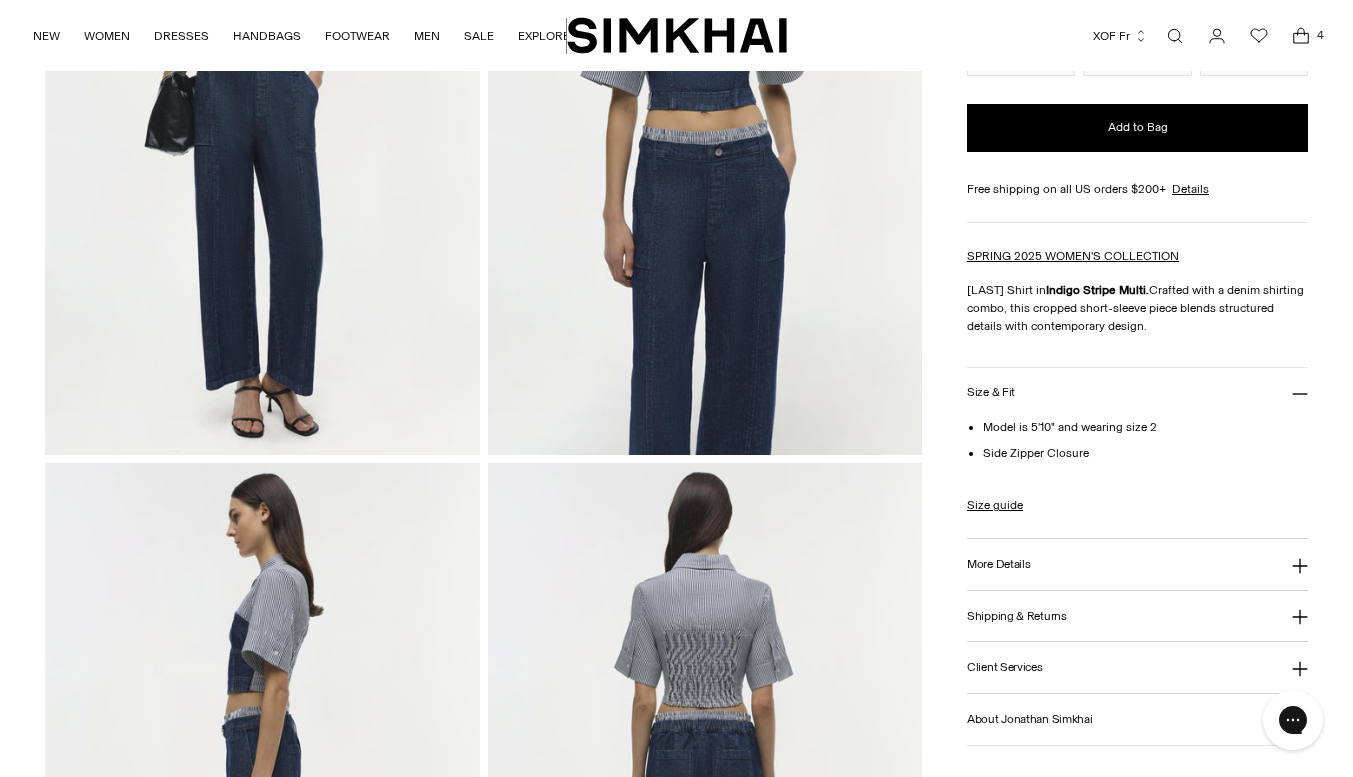 scroll, scrollTop: 346, scrollLeft: 0, axis: vertical 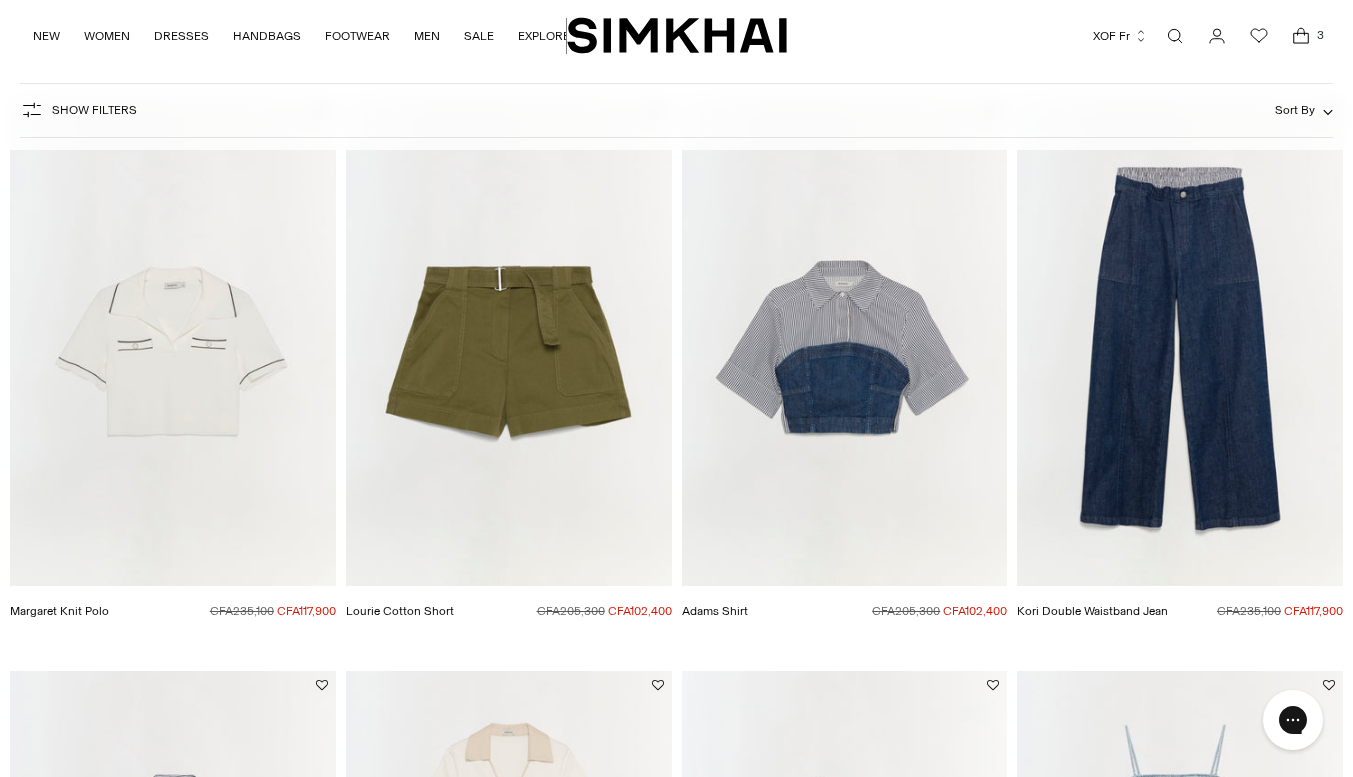 click at bounding box center (0, 0) 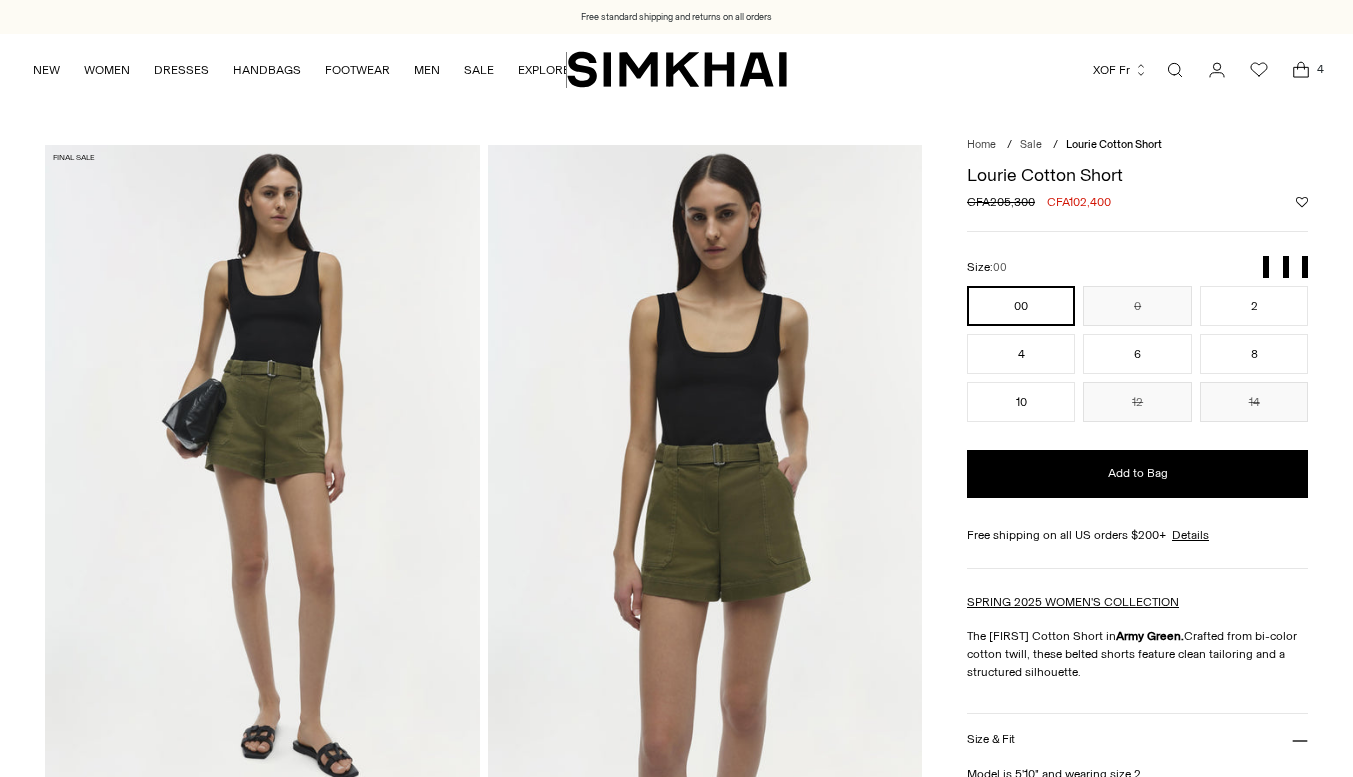 scroll, scrollTop: 0, scrollLeft: 0, axis: both 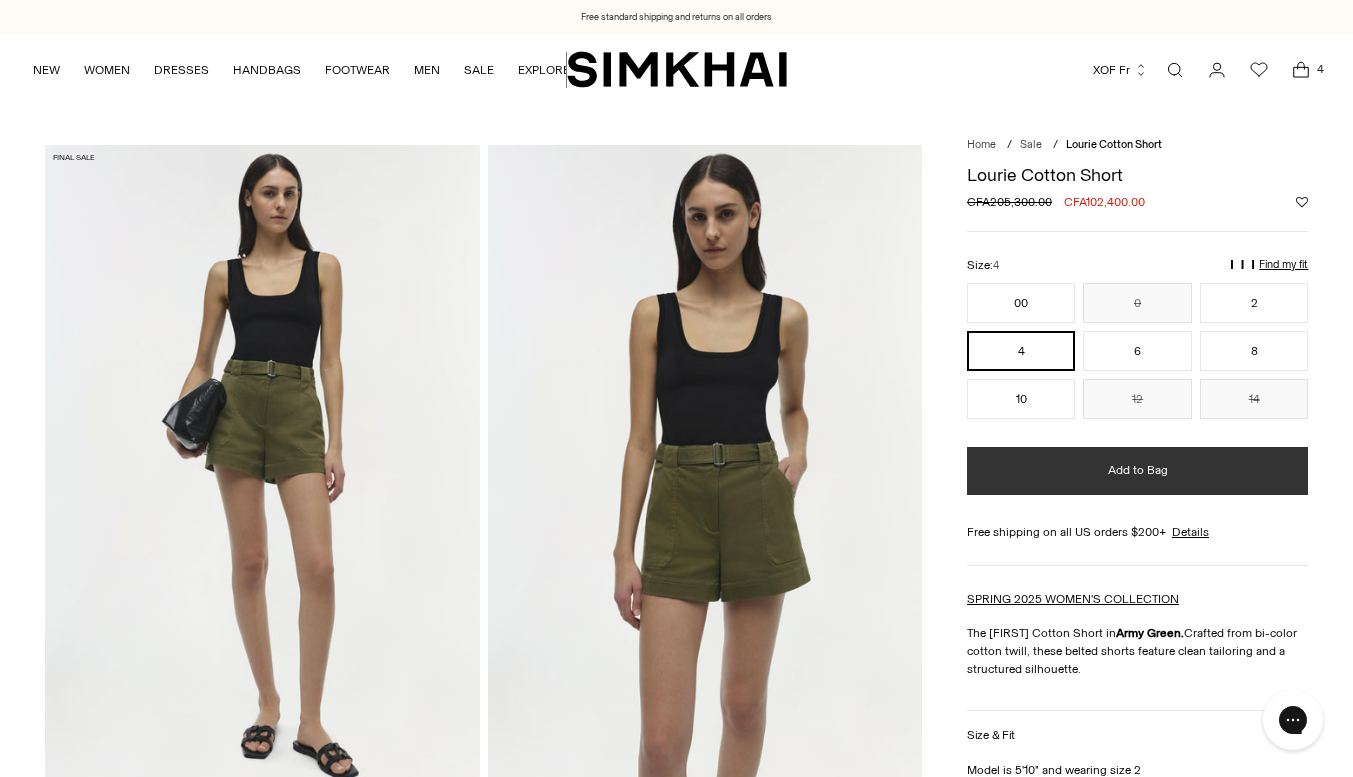 click on "Add to Bag" at bounding box center [1137, 471] 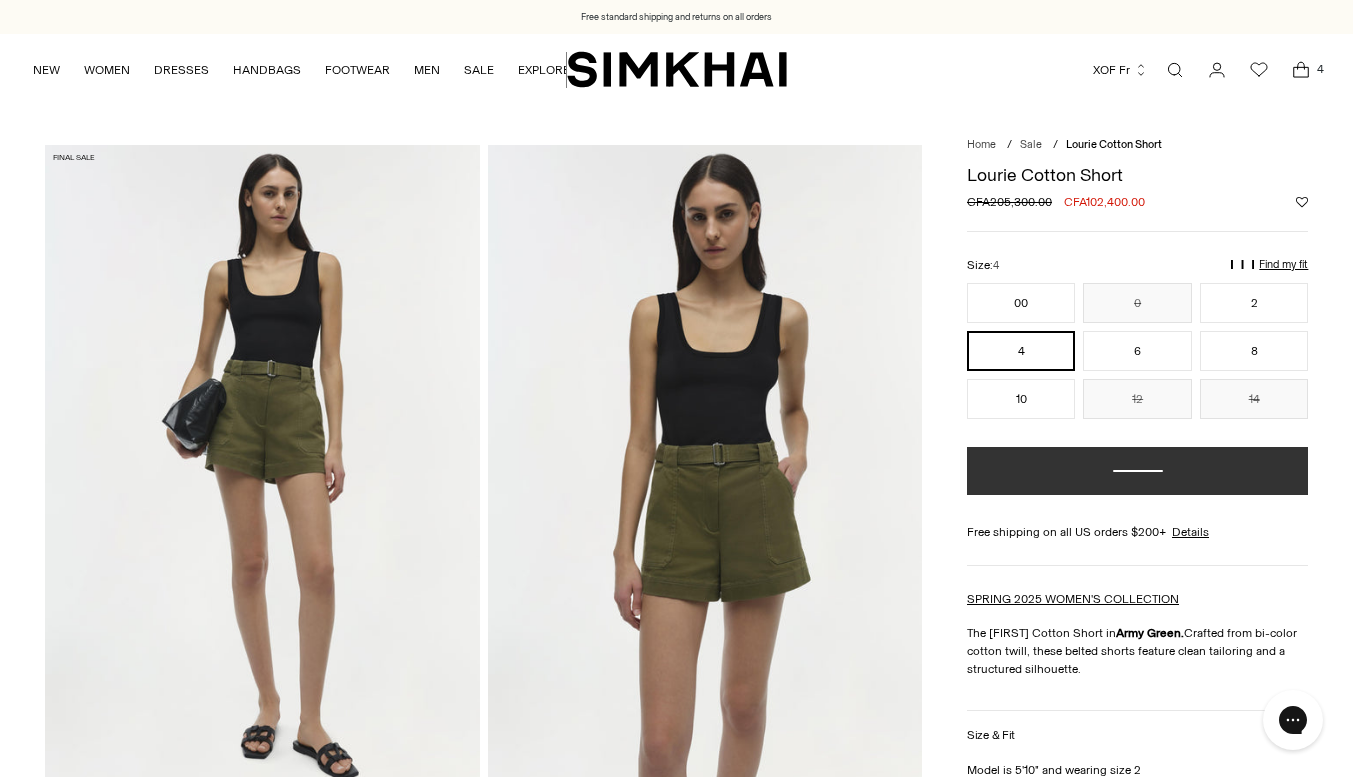 scroll, scrollTop: 0, scrollLeft: 0, axis: both 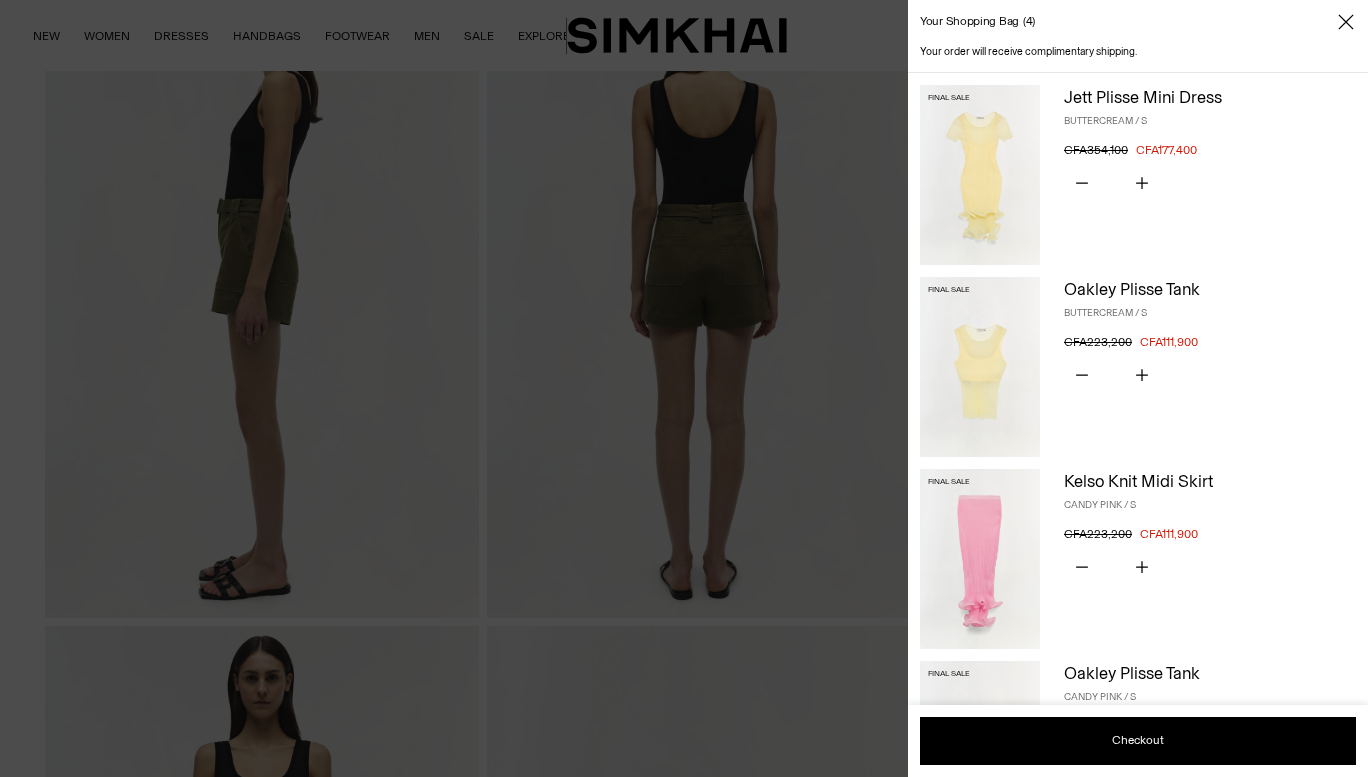 click at bounding box center (684, 388) 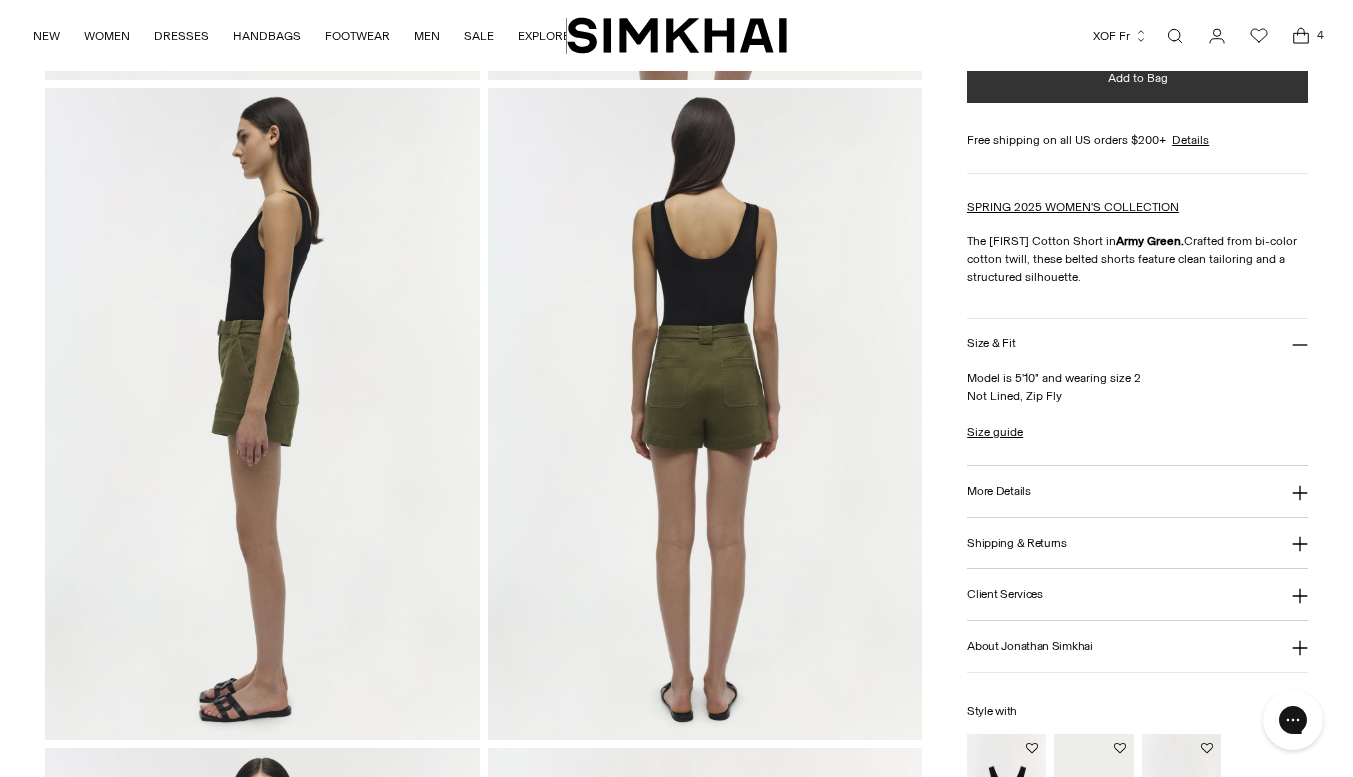 scroll, scrollTop: 724, scrollLeft: 0, axis: vertical 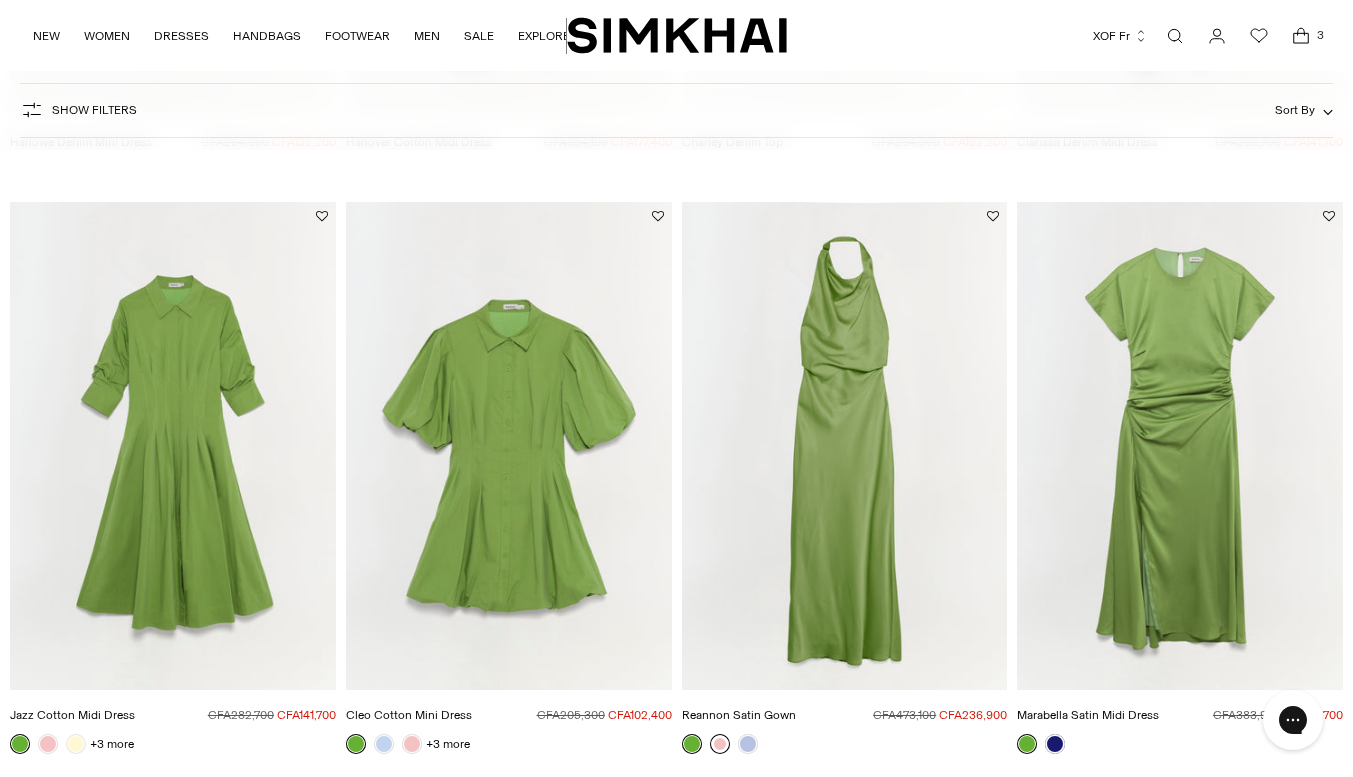 click at bounding box center (720, 744) 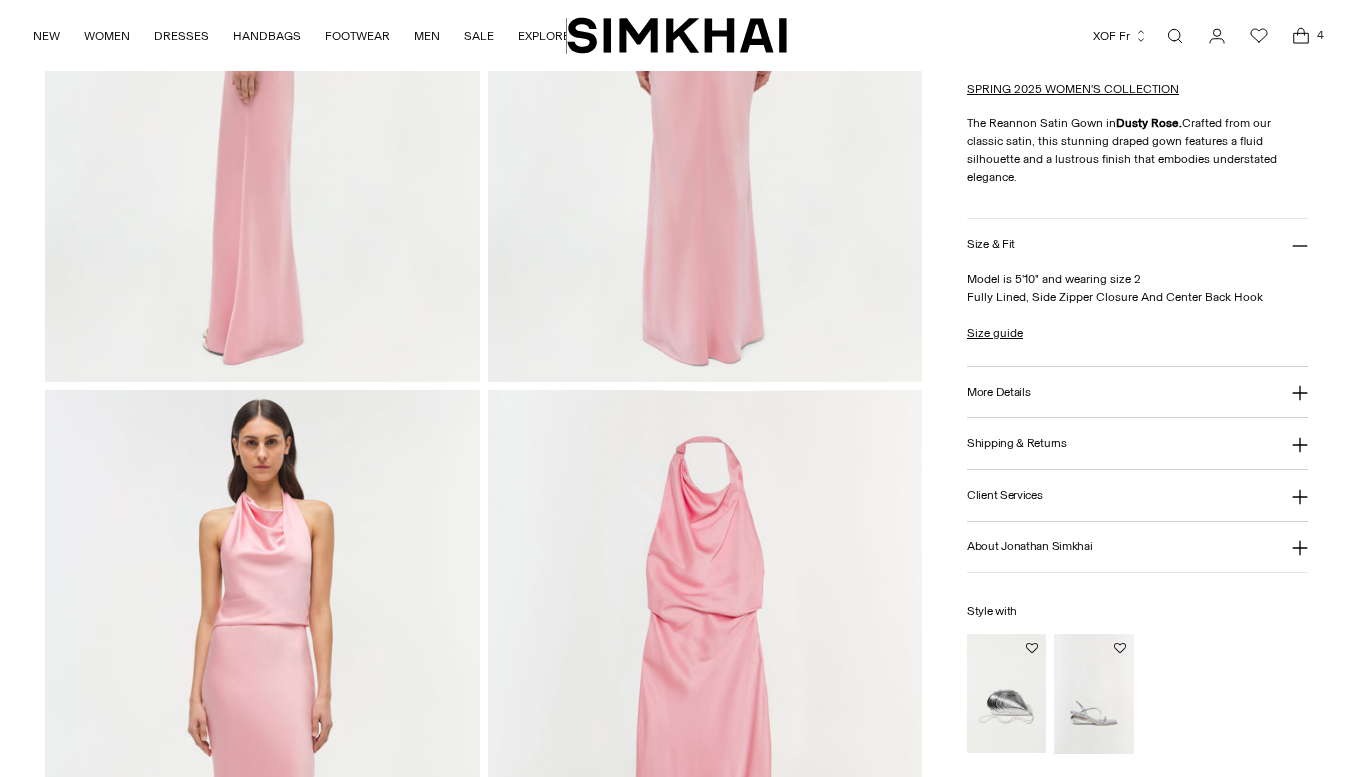 scroll, scrollTop: 0, scrollLeft: 0, axis: both 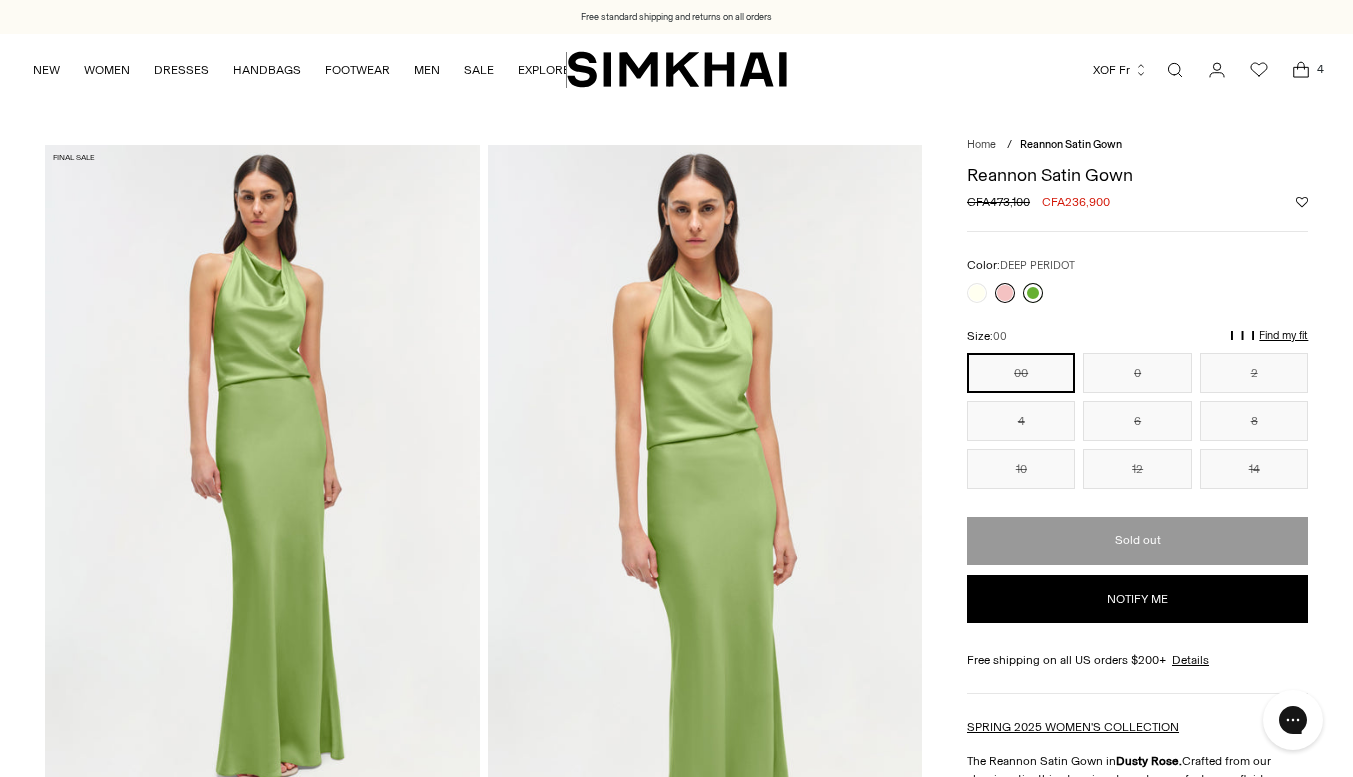click at bounding box center (1033, 293) 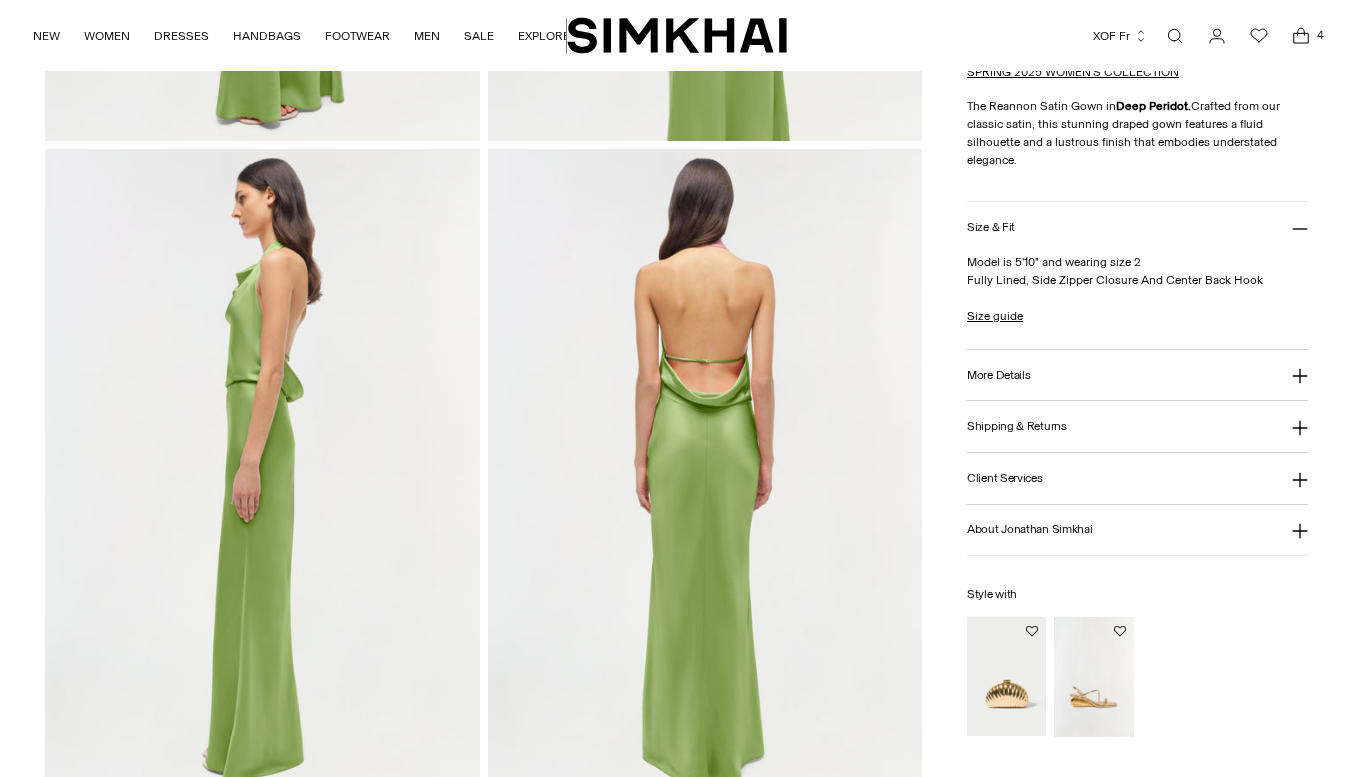 scroll, scrollTop: 664, scrollLeft: 0, axis: vertical 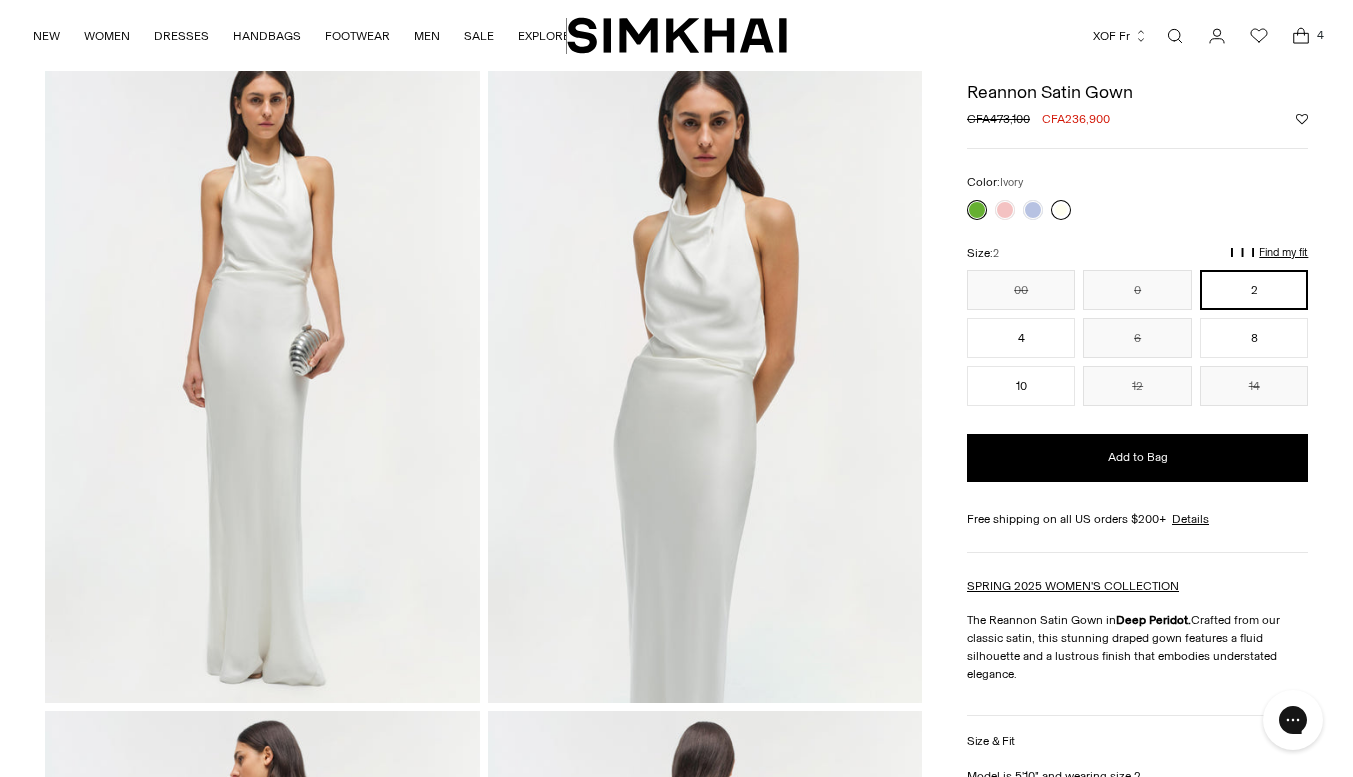 click at bounding box center [1061, 210] 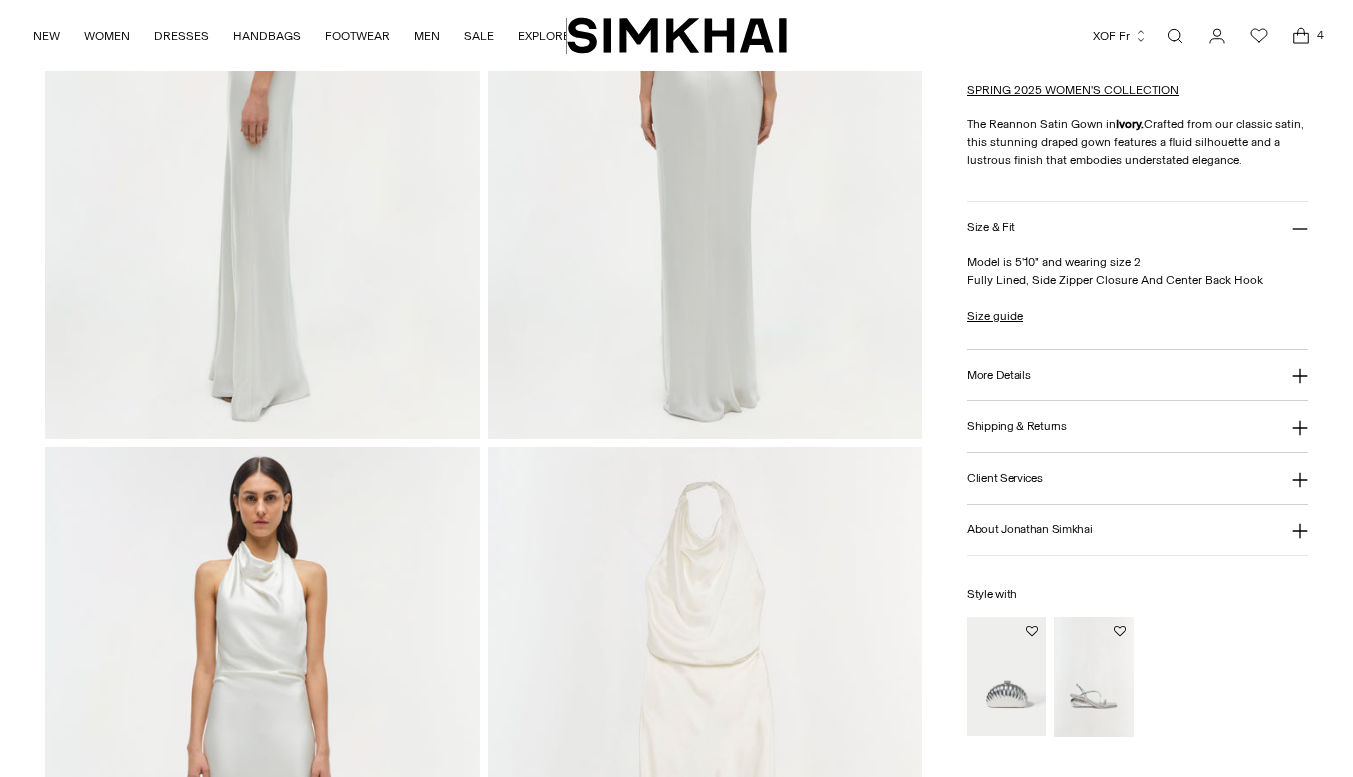 scroll, scrollTop: 1250, scrollLeft: 0, axis: vertical 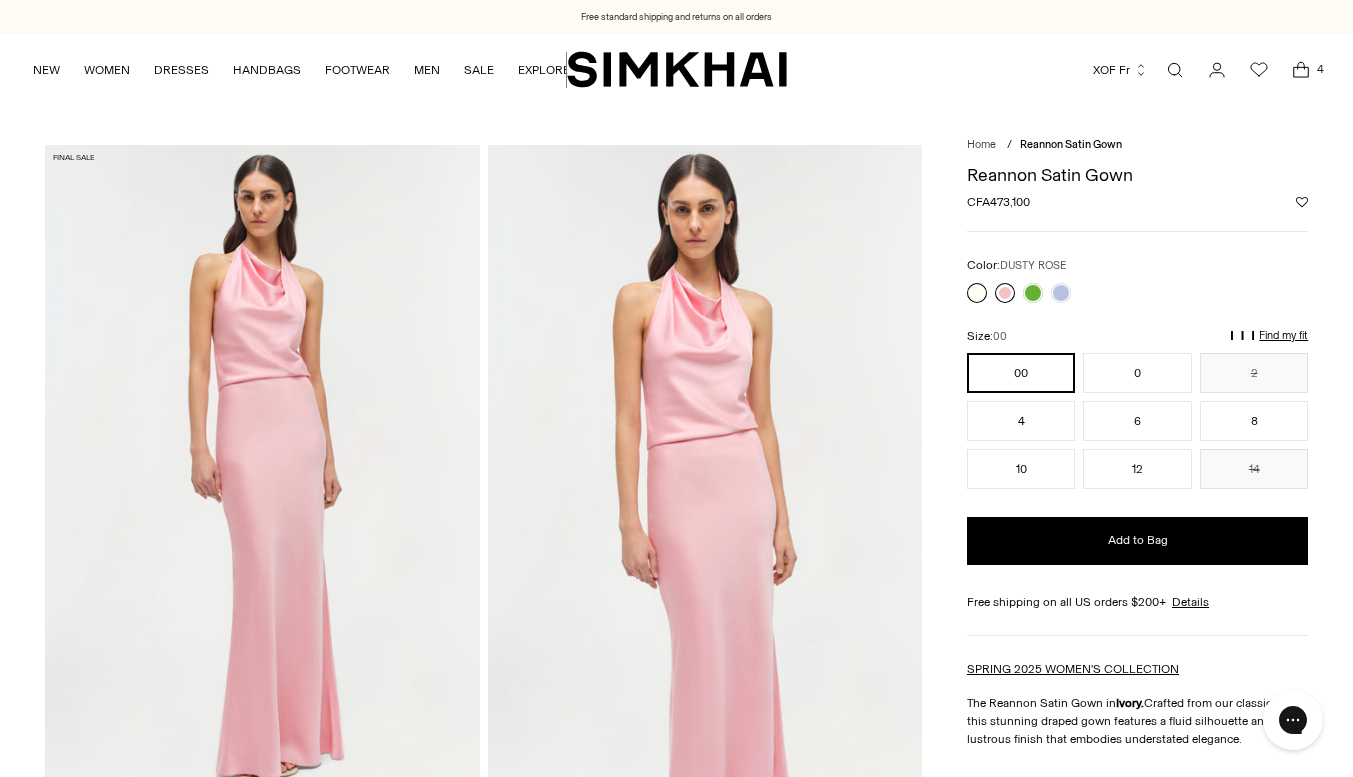 click at bounding box center [1005, 293] 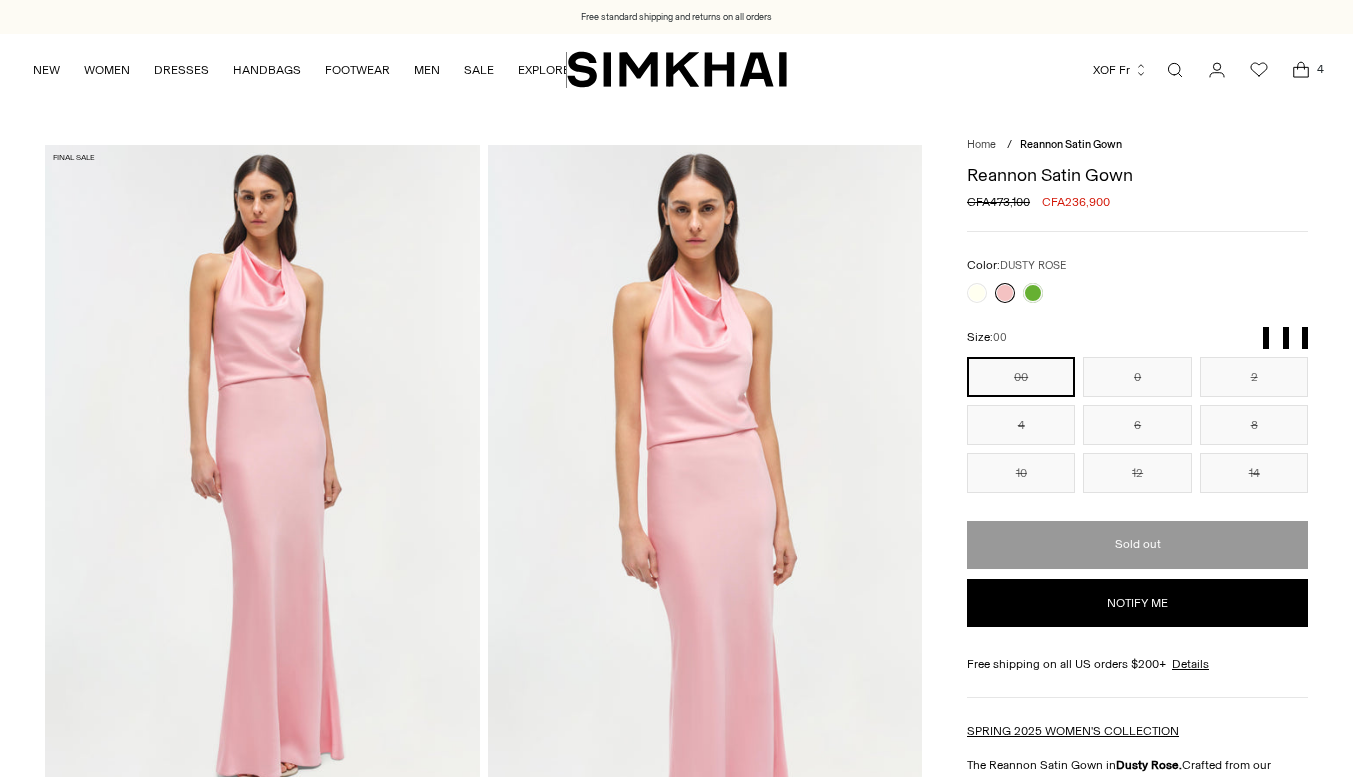 scroll, scrollTop: 0, scrollLeft: 0, axis: both 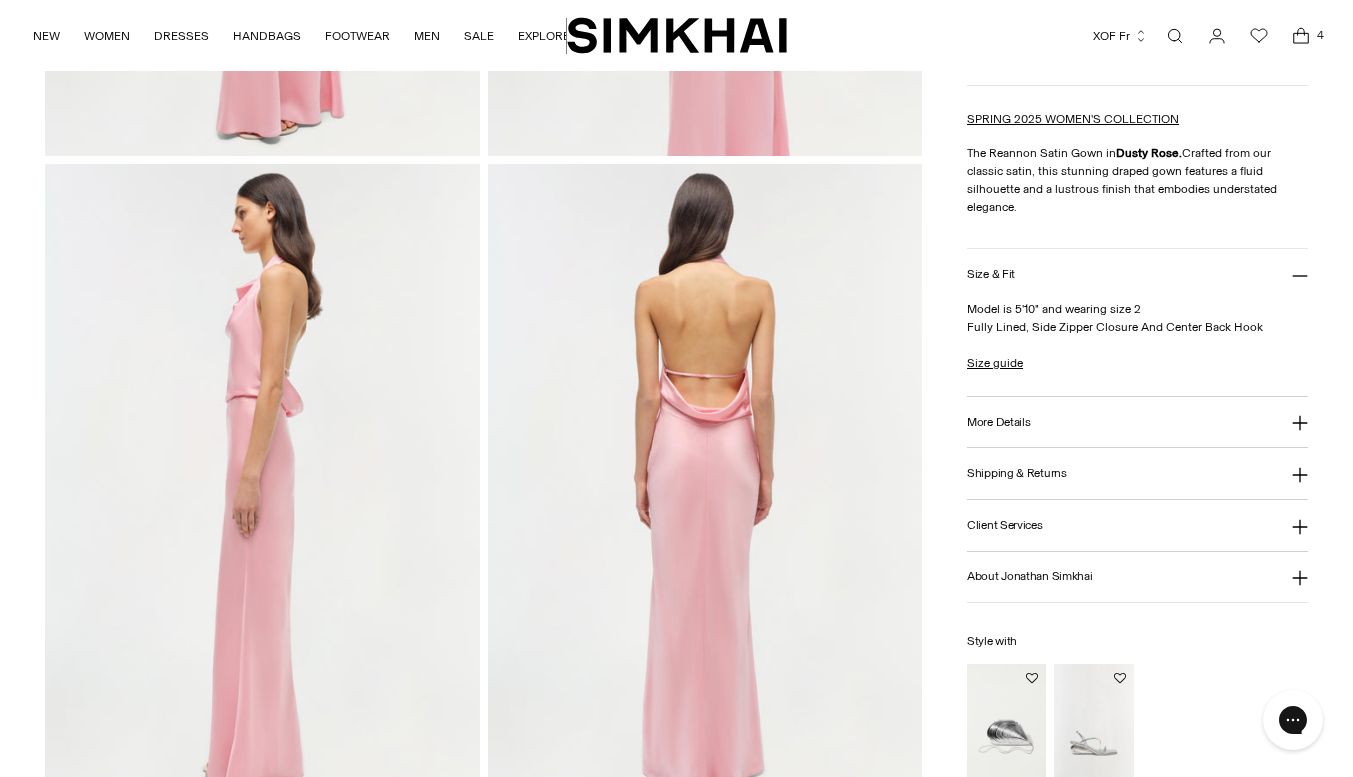 click at bounding box center [705, 490] 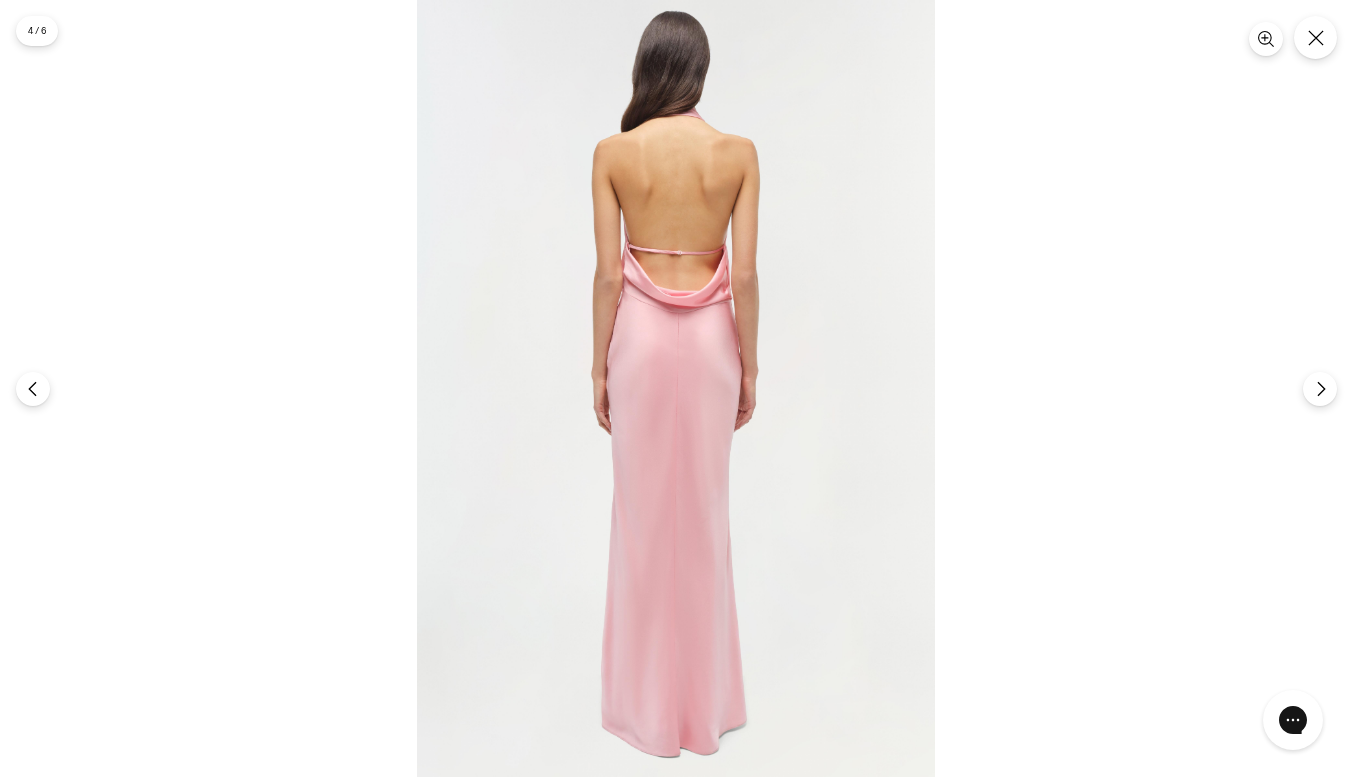 click at bounding box center [676, 388] 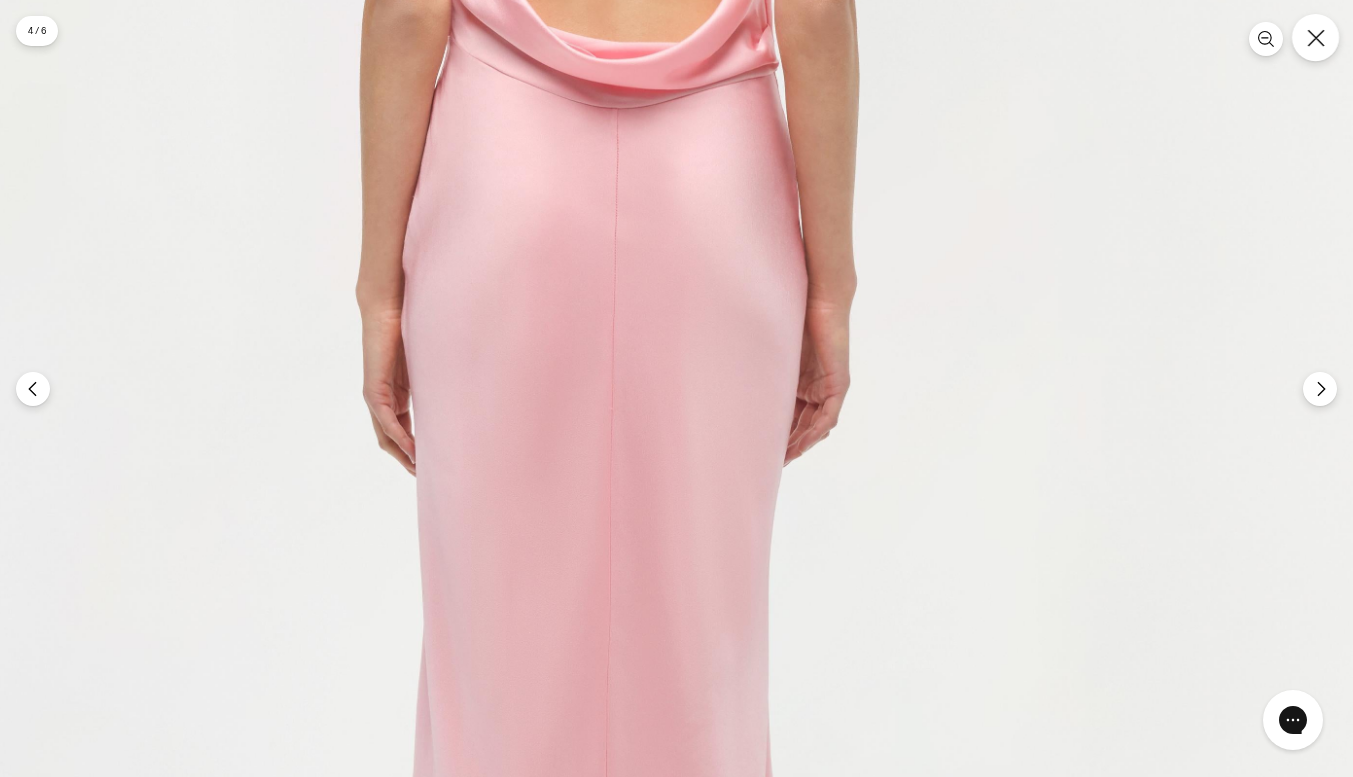 click at bounding box center [1315, 37] 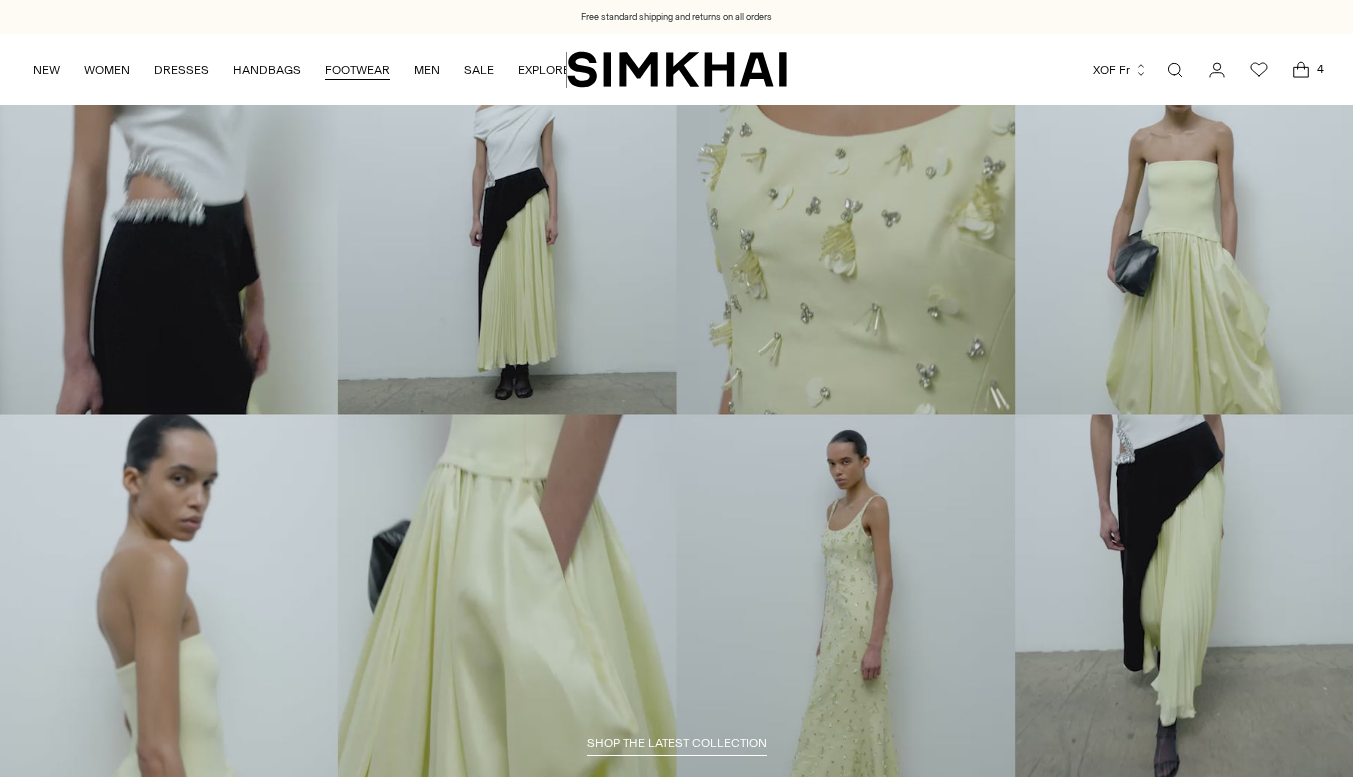 scroll, scrollTop: 0, scrollLeft: 0, axis: both 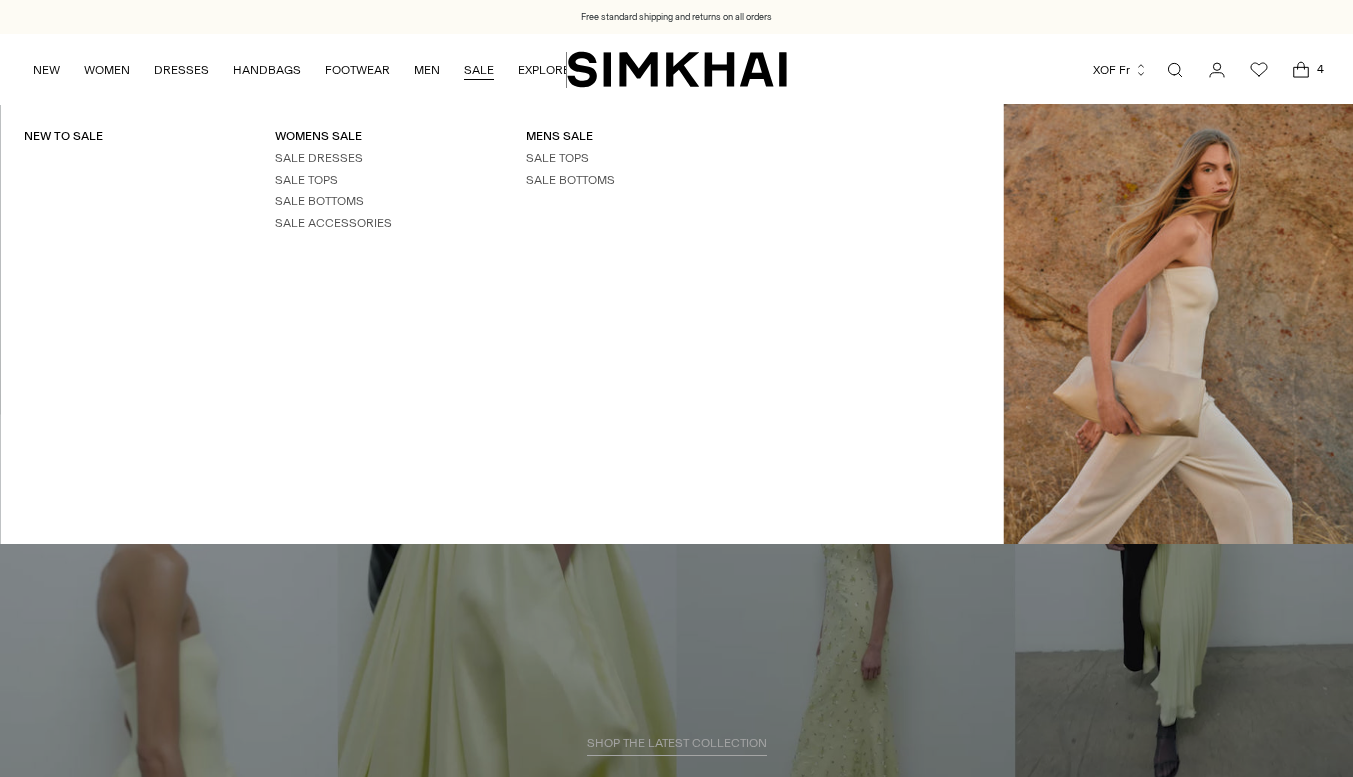 click on "SALE" at bounding box center (479, 70) 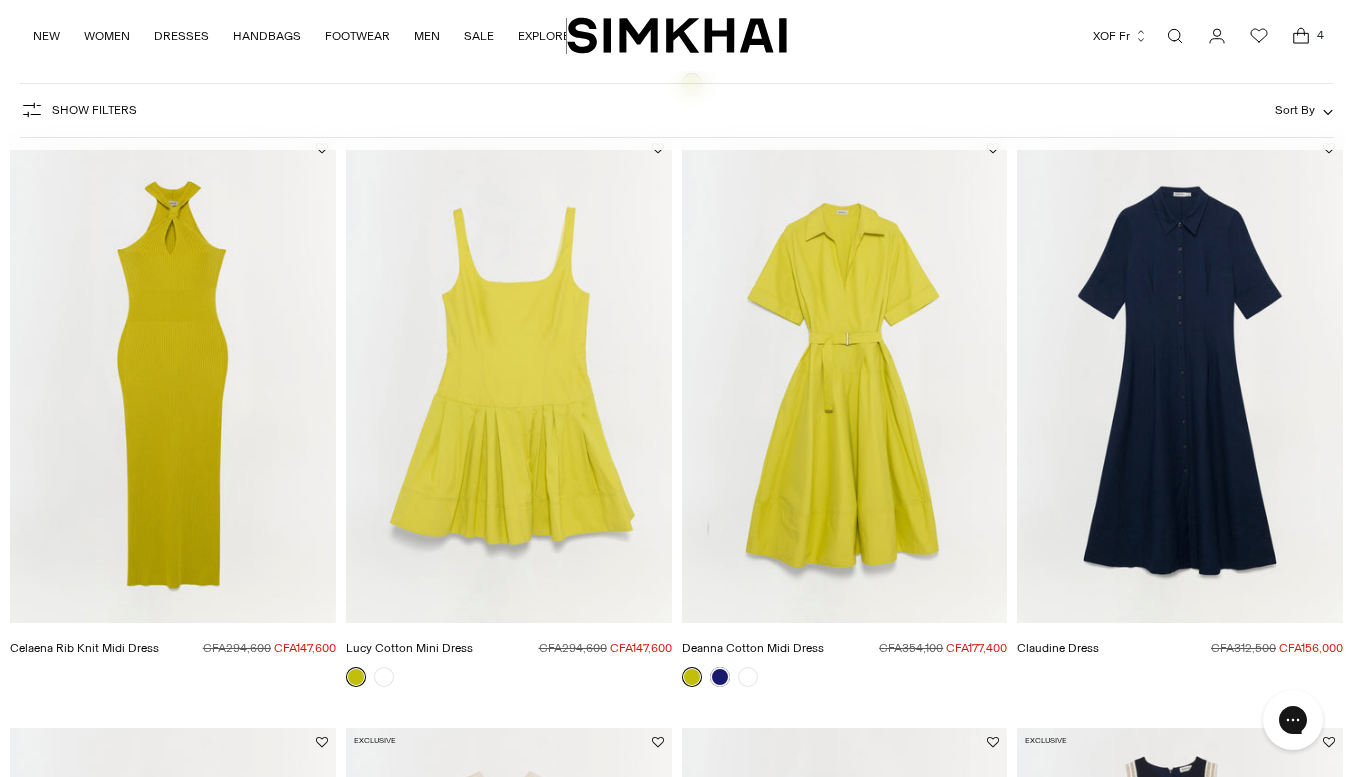 scroll, scrollTop: 0, scrollLeft: 0, axis: both 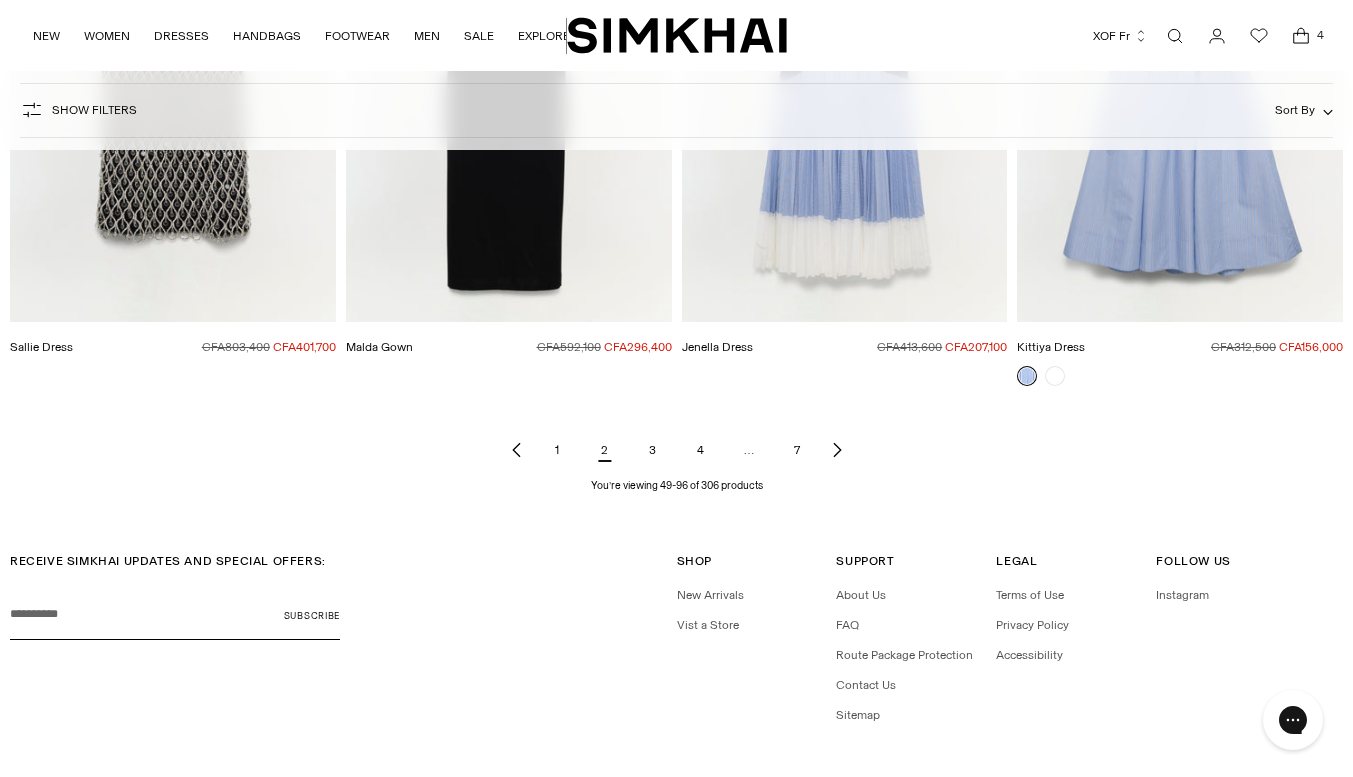 click on "3" at bounding box center [653, 450] 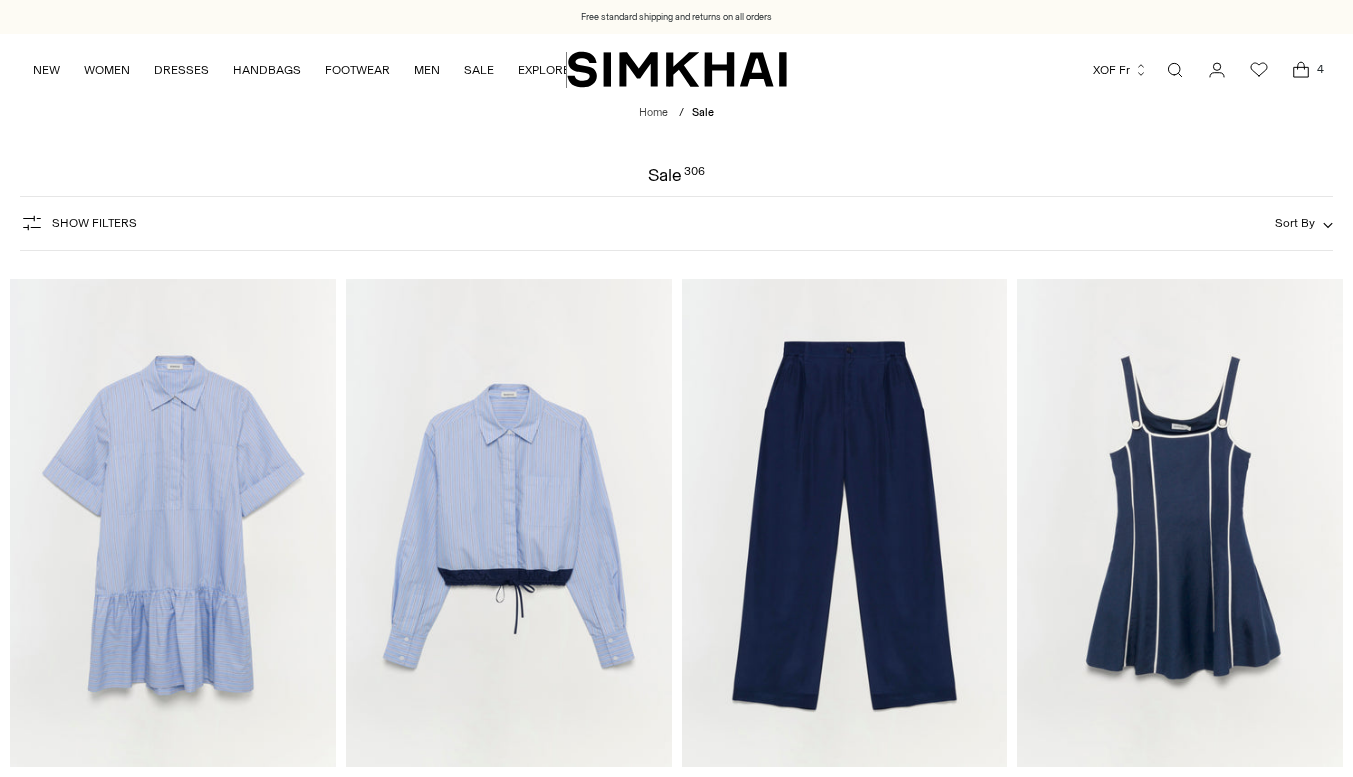scroll, scrollTop: 0, scrollLeft: 0, axis: both 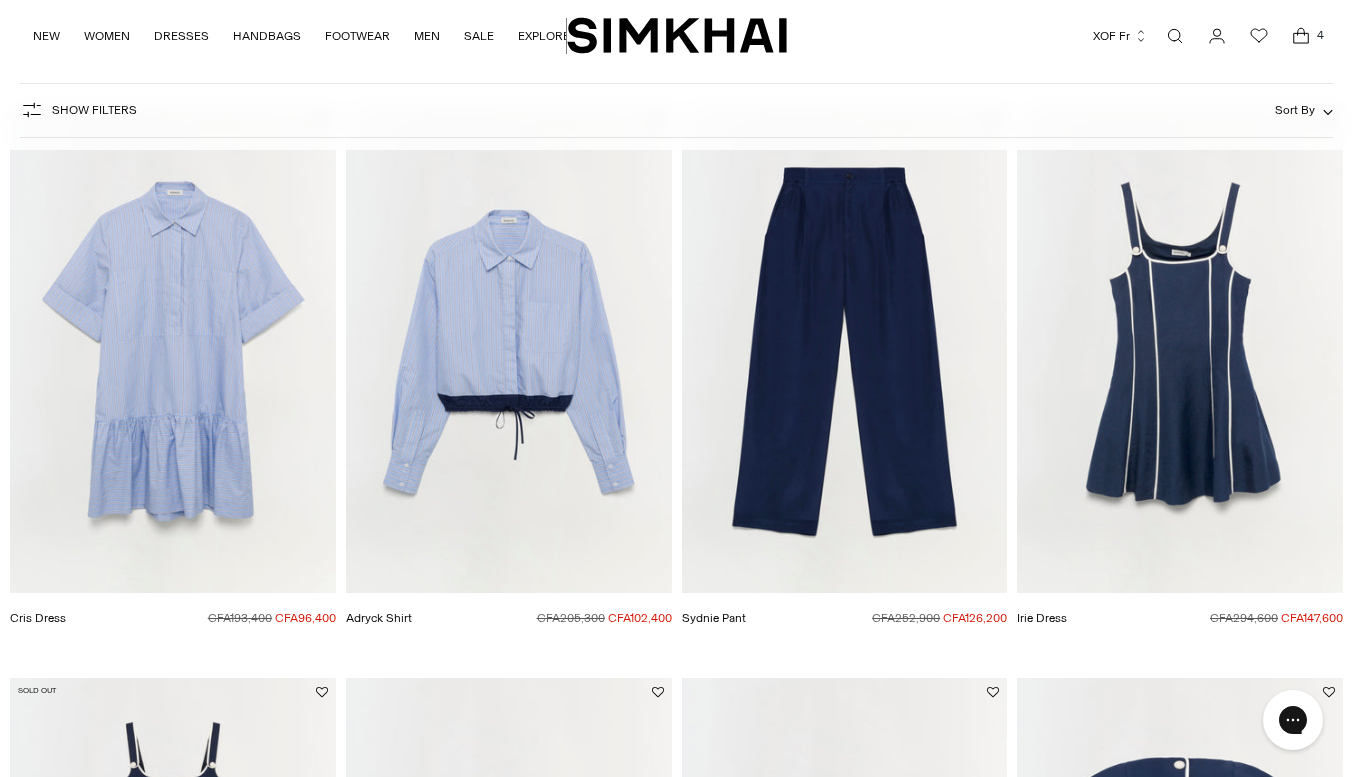 click at bounding box center [0, 0] 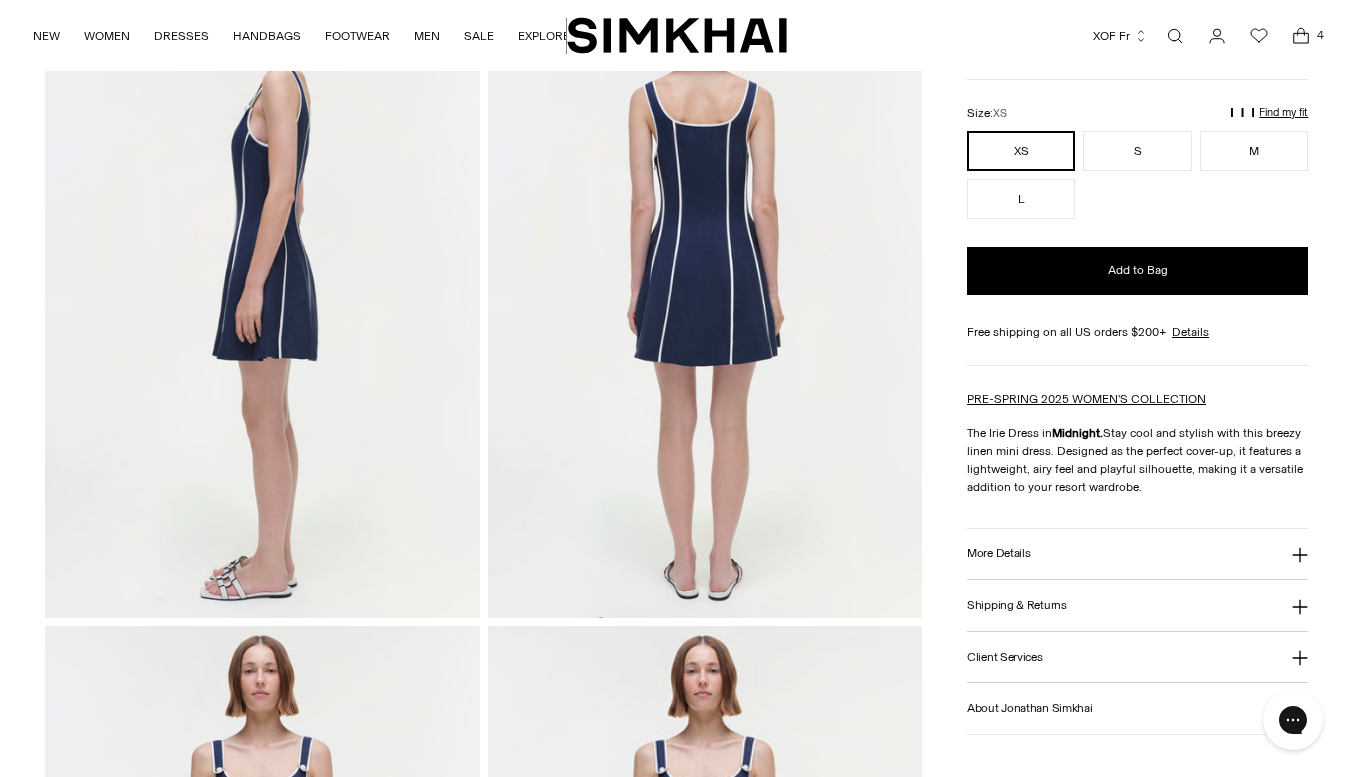 scroll, scrollTop: 897, scrollLeft: 0, axis: vertical 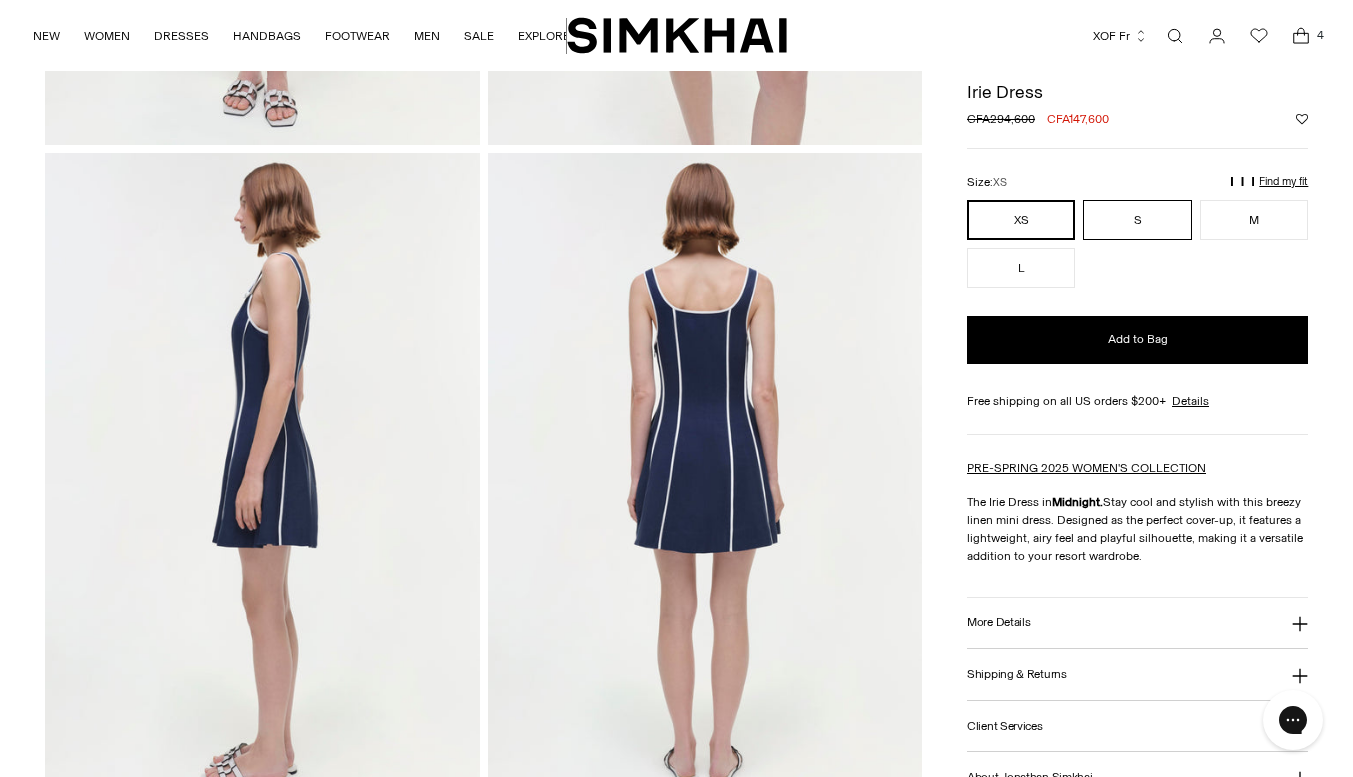 click on "S" at bounding box center [1137, 220] 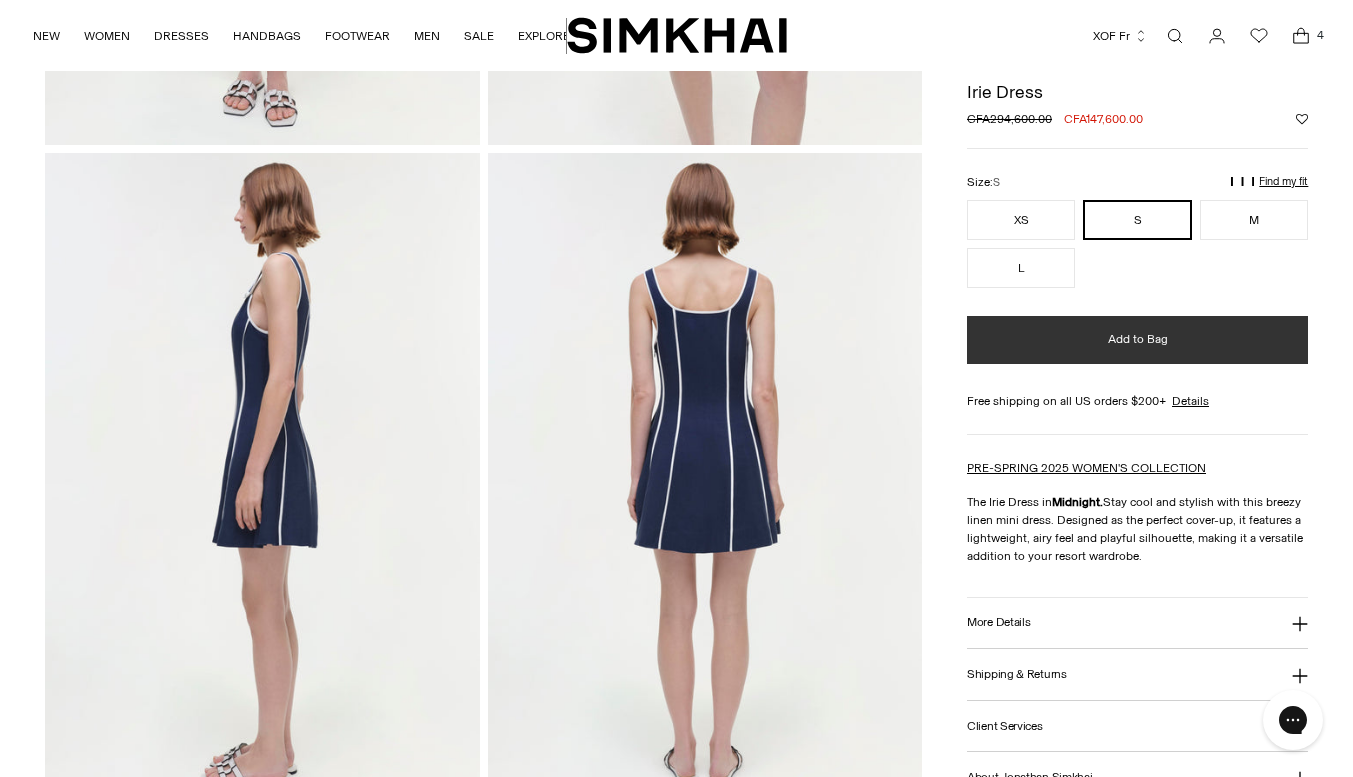 click on "Add to Bag" at bounding box center [1138, 339] 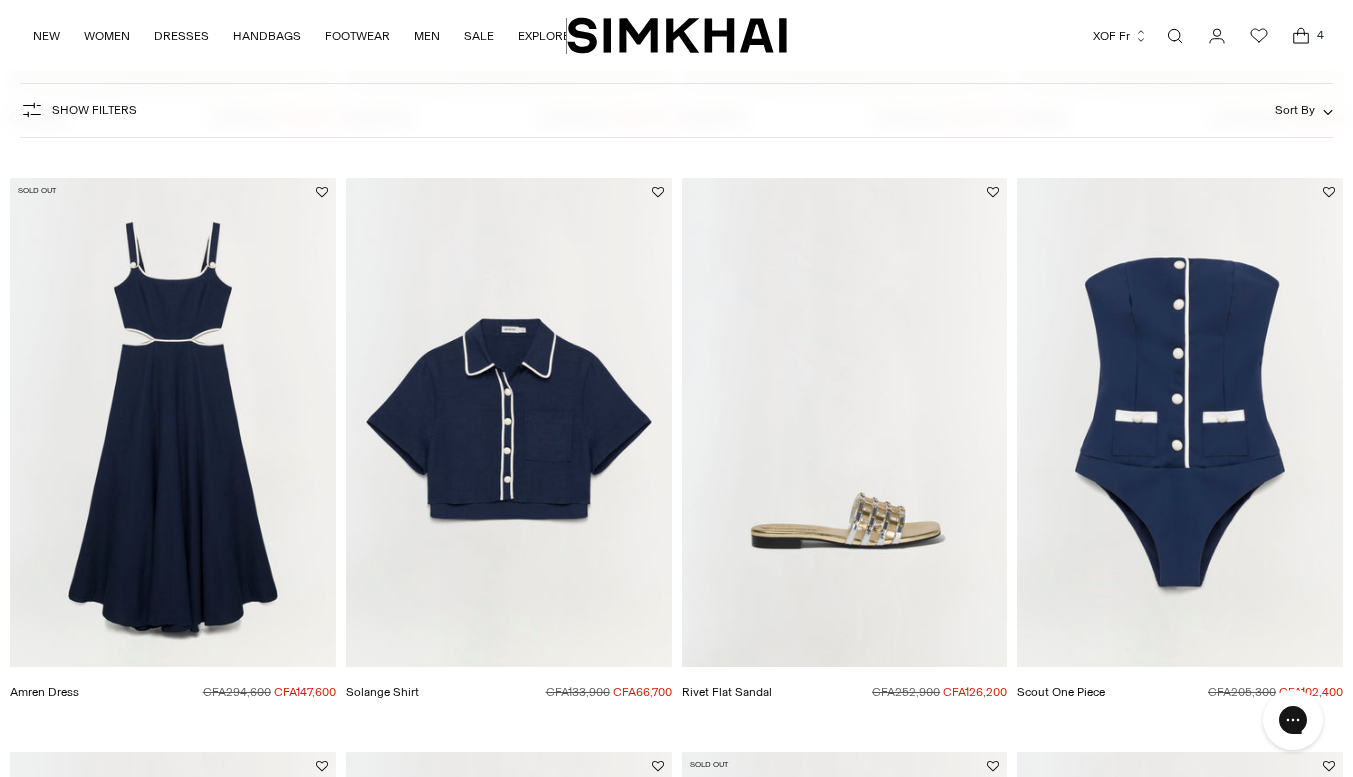 scroll, scrollTop: 0, scrollLeft: 0, axis: both 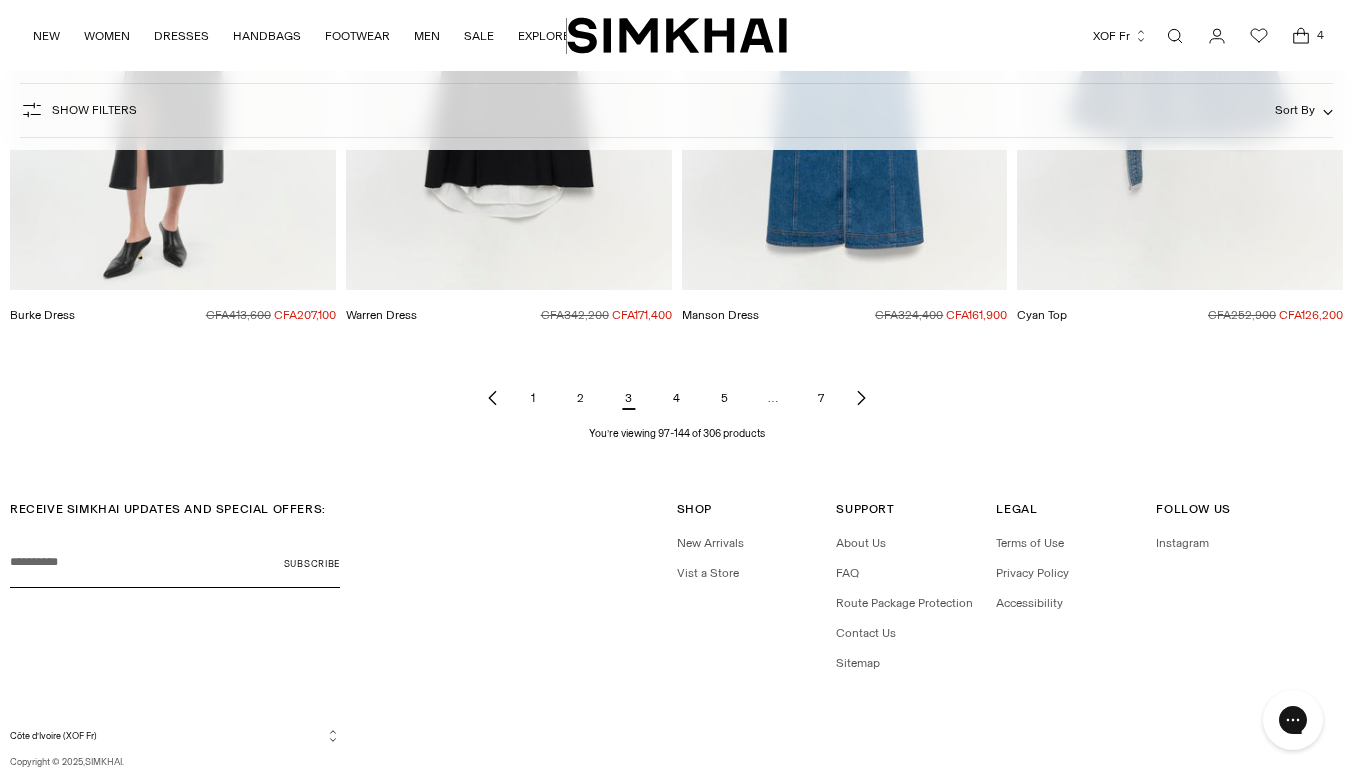 click on "4" at bounding box center (677, 398) 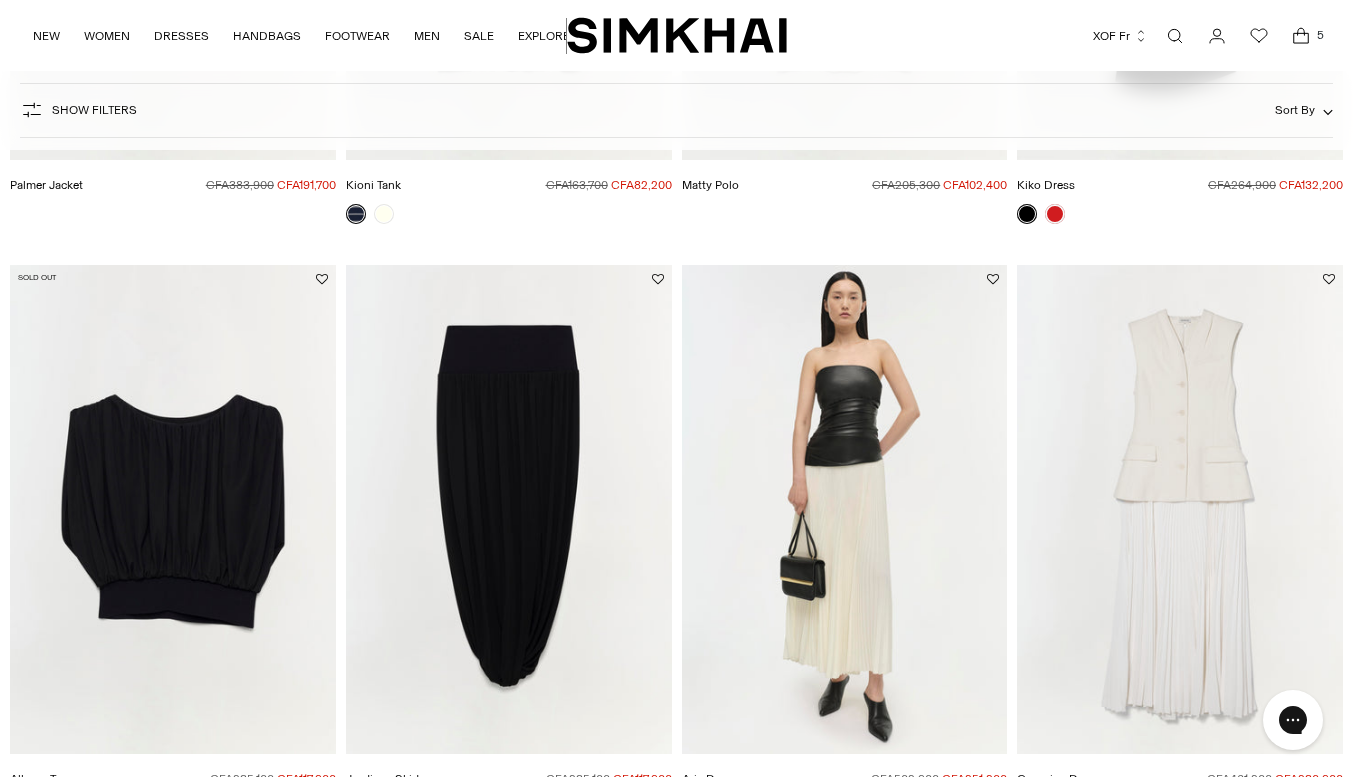 scroll, scrollTop: 0, scrollLeft: 0, axis: both 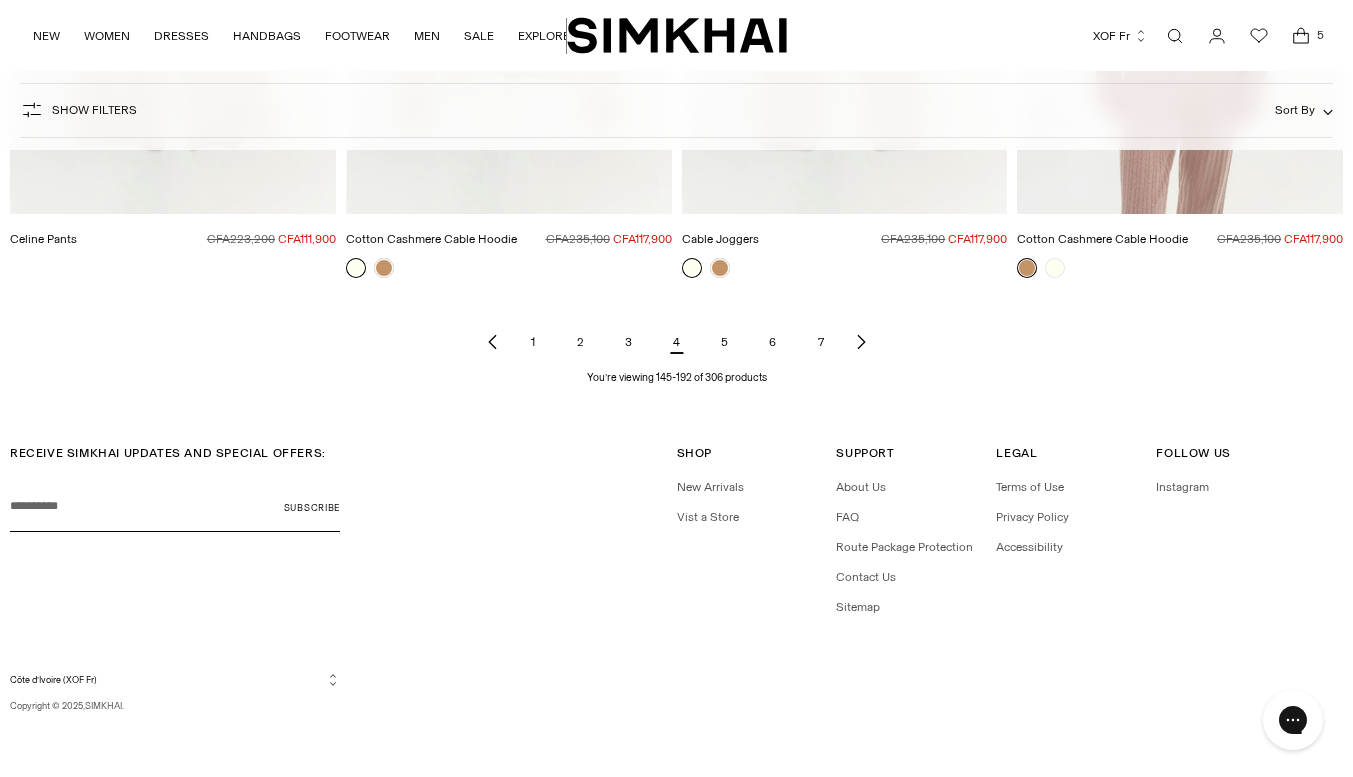 click on "5" at bounding box center [725, 342] 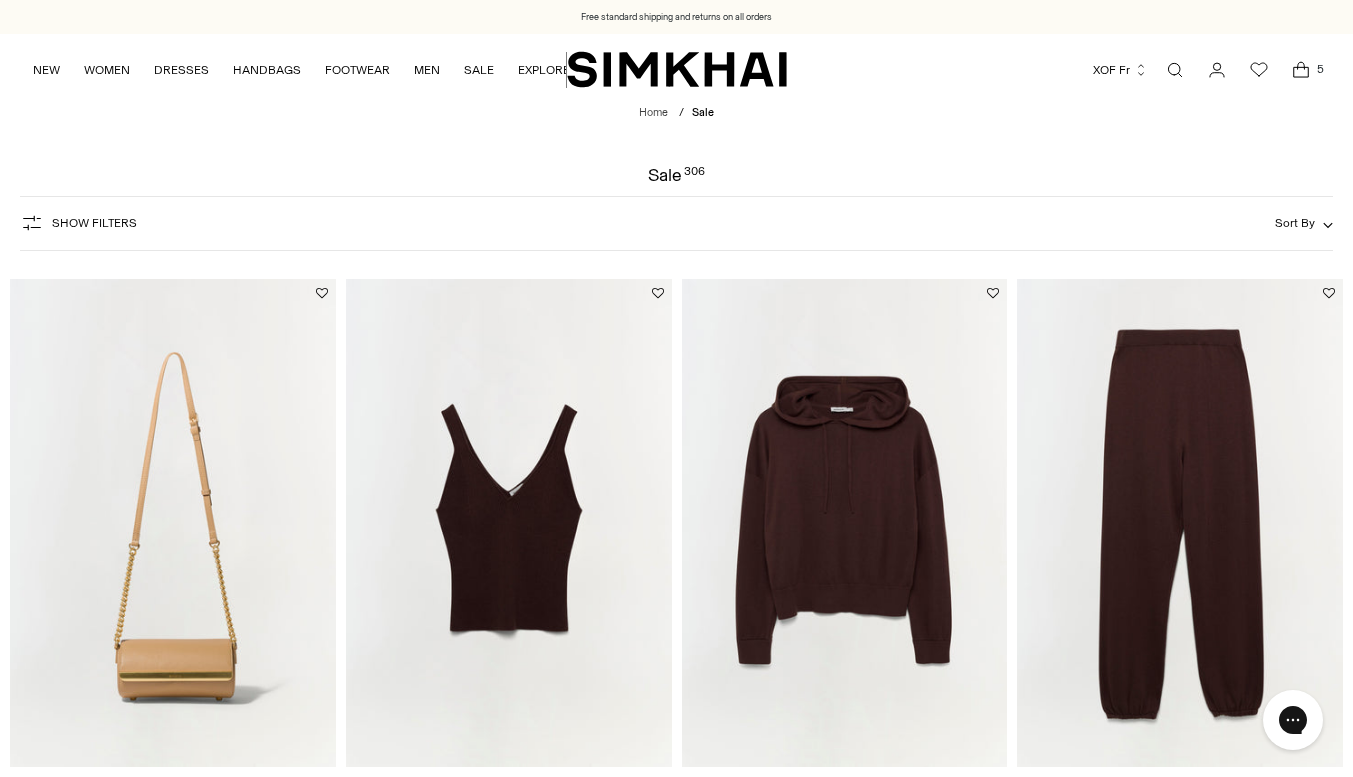 scroll, scrollTop: 0, scrollLeft: 0, axis: both 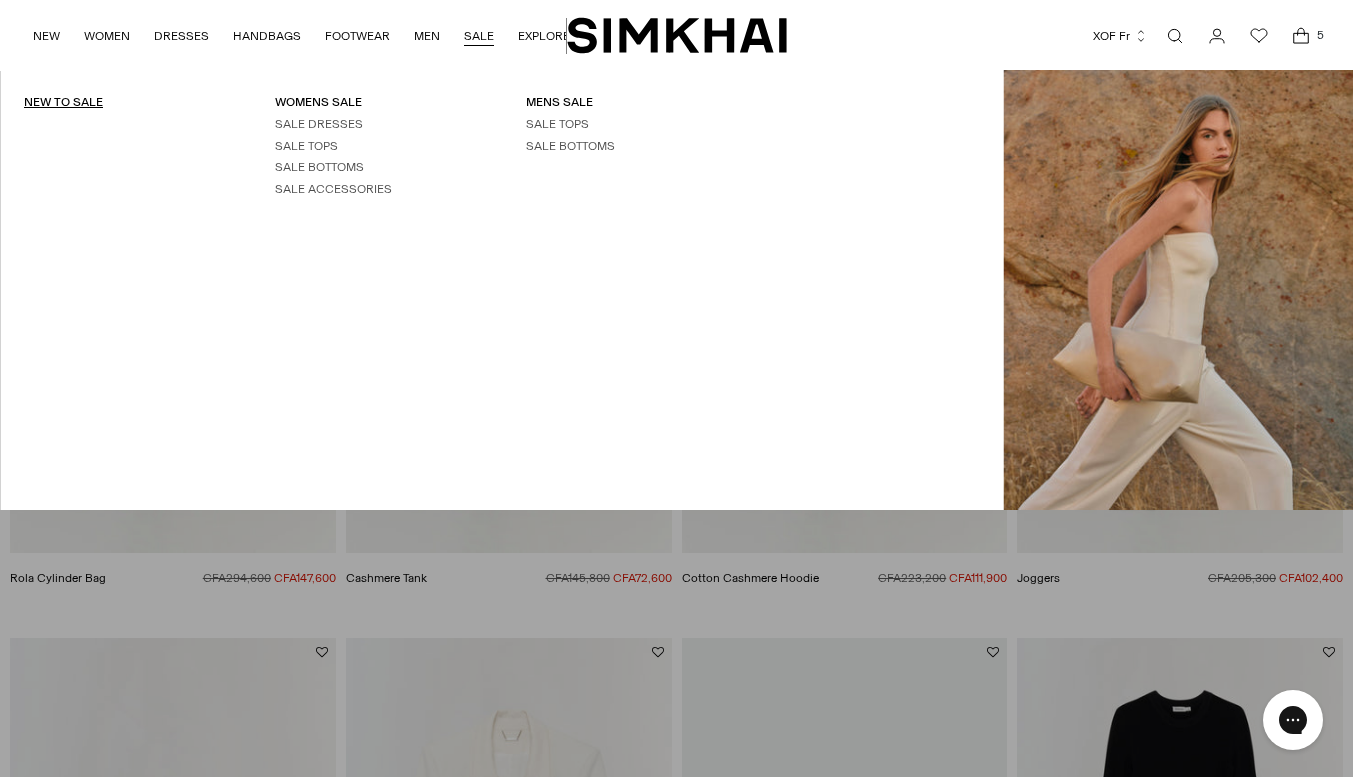 click on "NEW TO SALE" at bounding box center [63, 102] 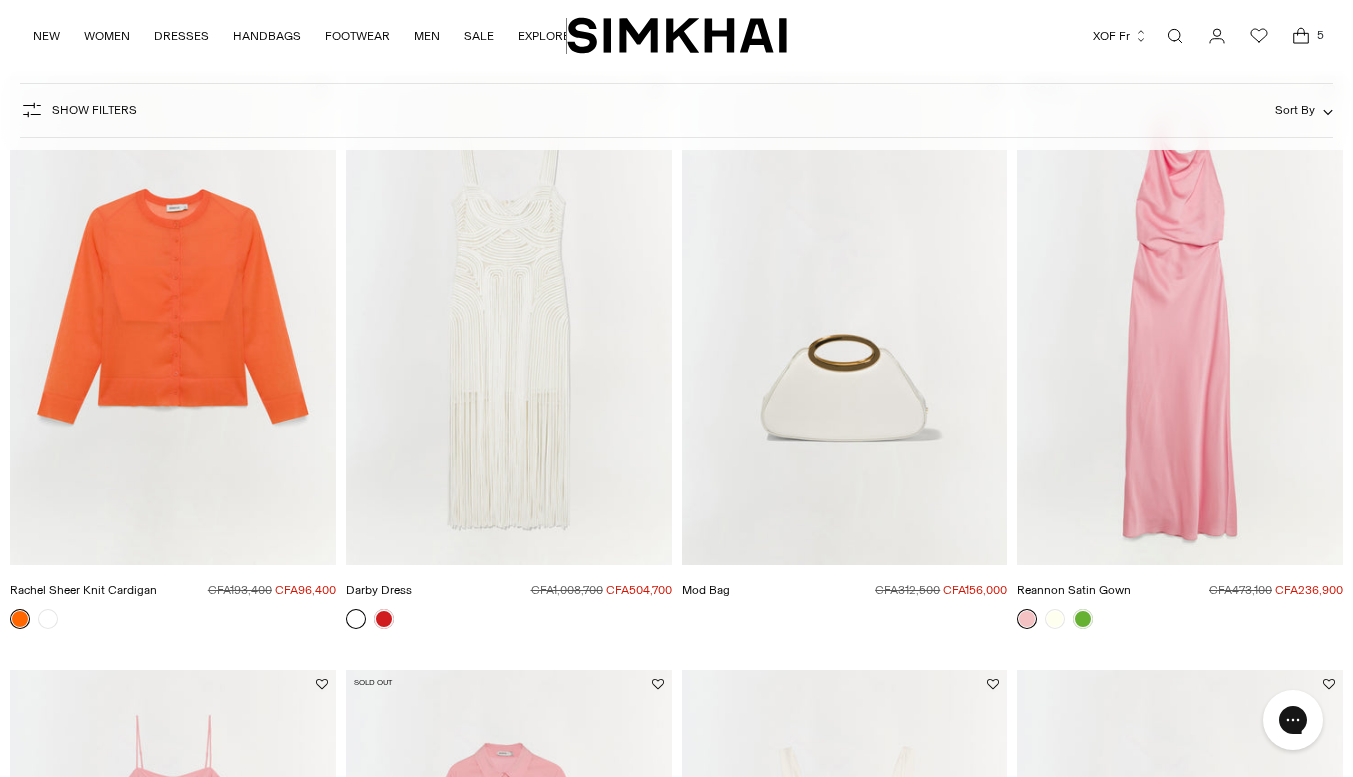 scroll, scrollTop: 3779, scrollLeft: 0, axis: vertical 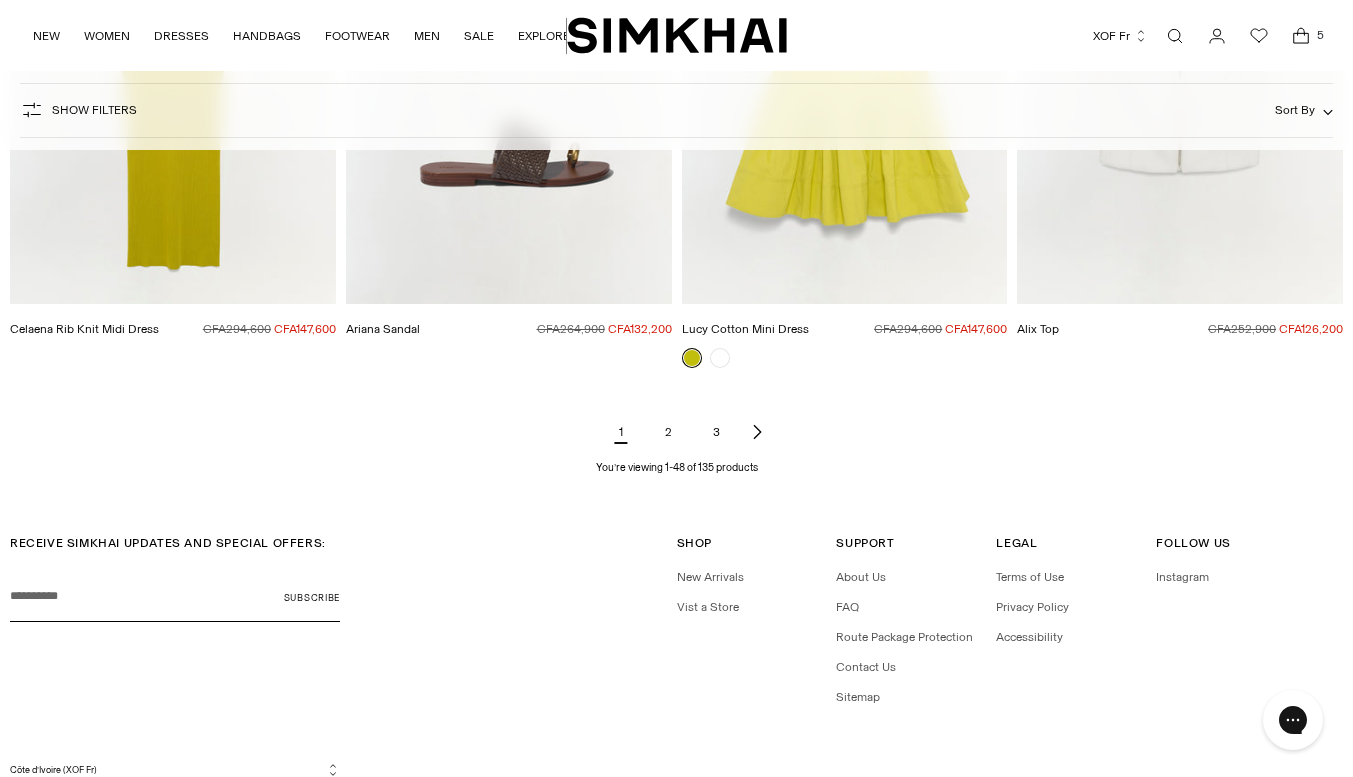 click on "2" at bounding box center (669, 432) 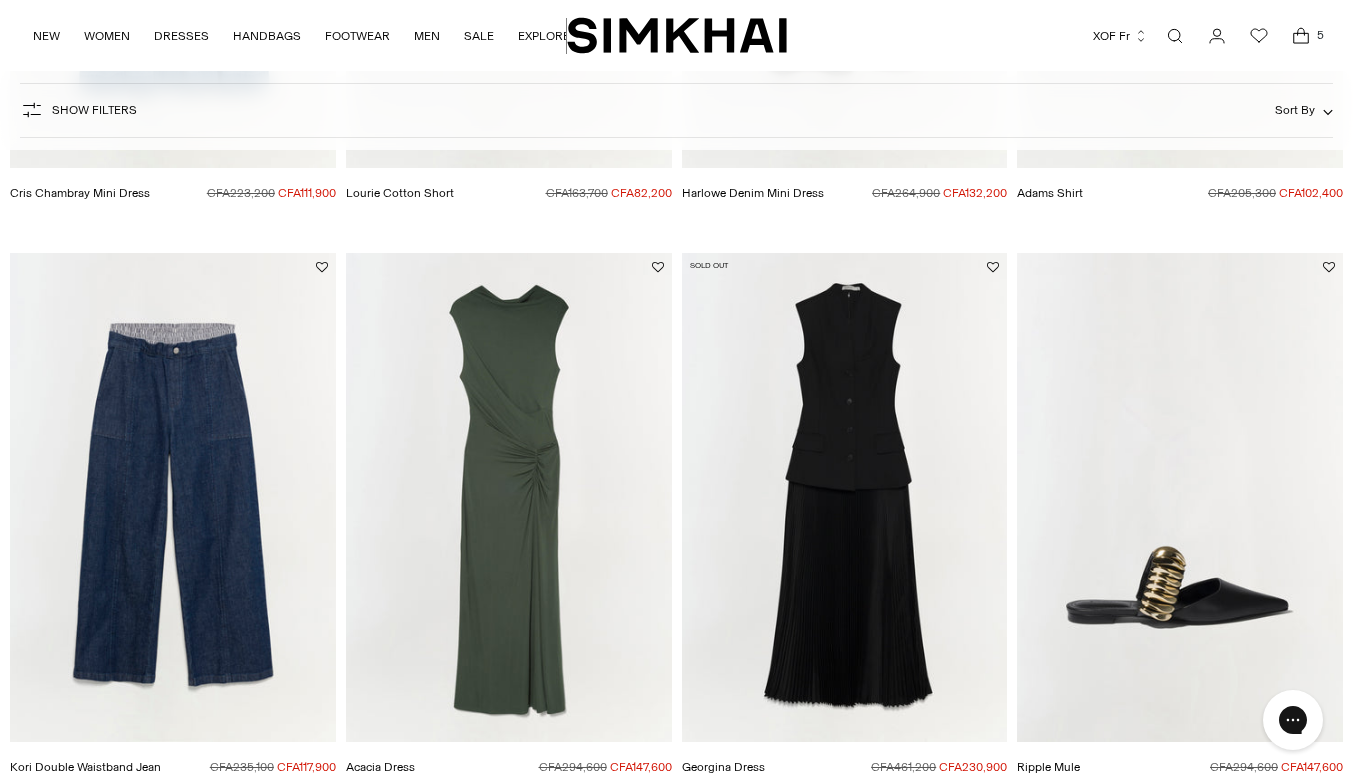 scroll, scrollTop: 0, scrollLeft: 0, axis: both 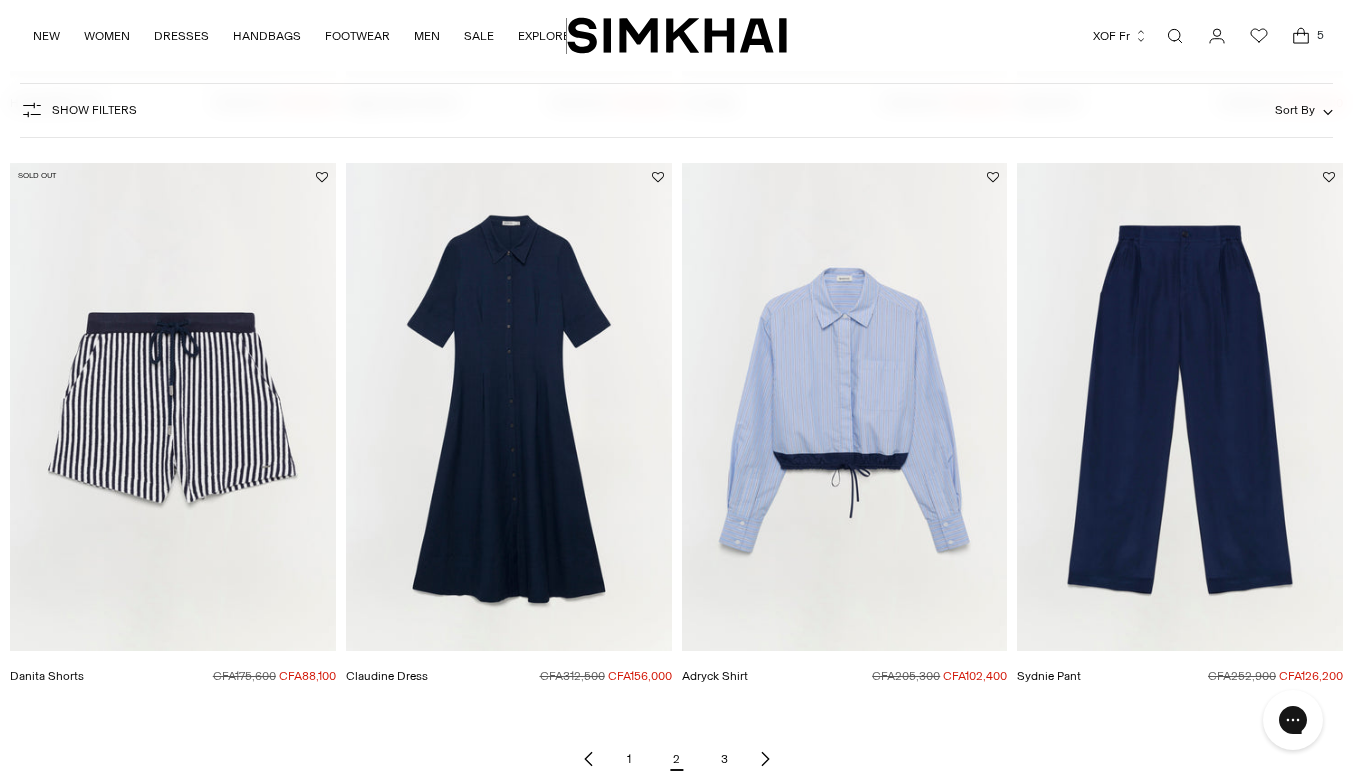 click on "3" at bounding box center (725, 759) 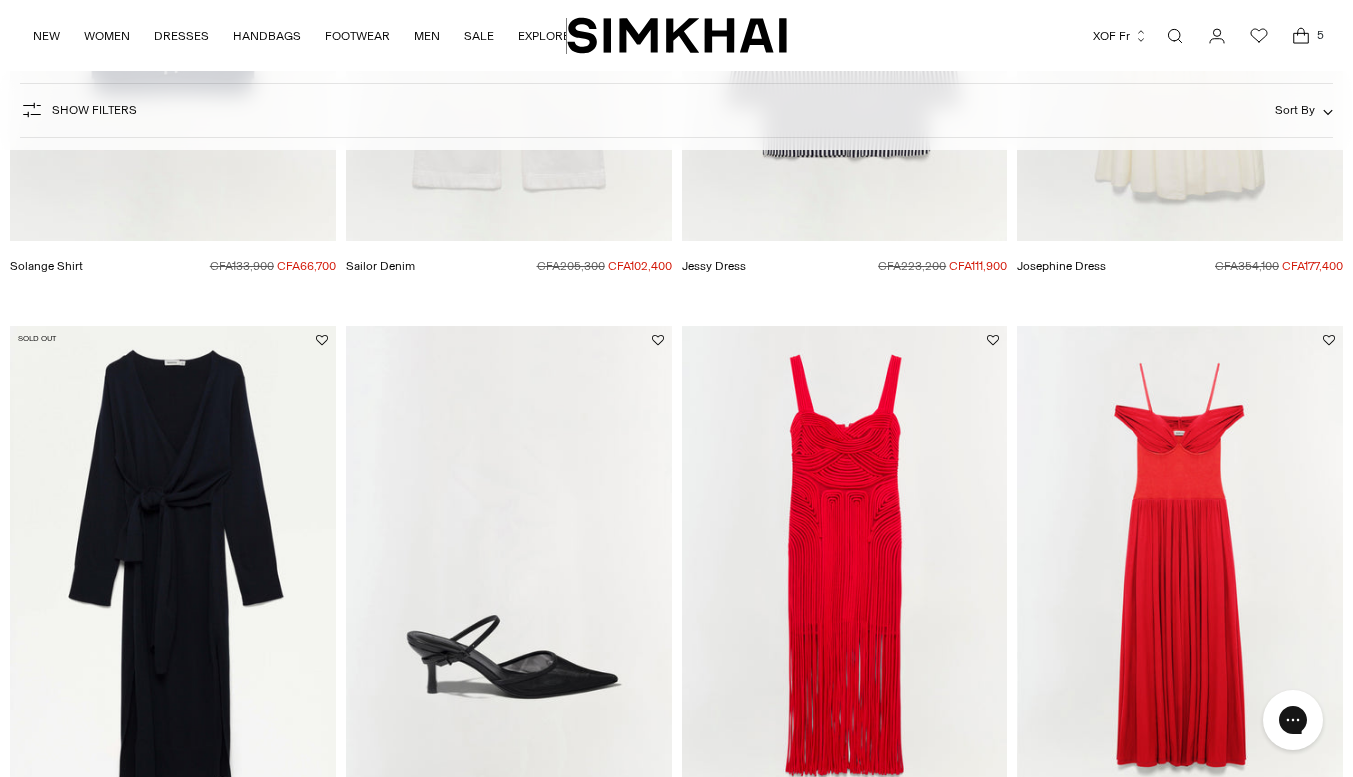 scroll, scrollTop: 0, scrollLeft: 0, axis: both 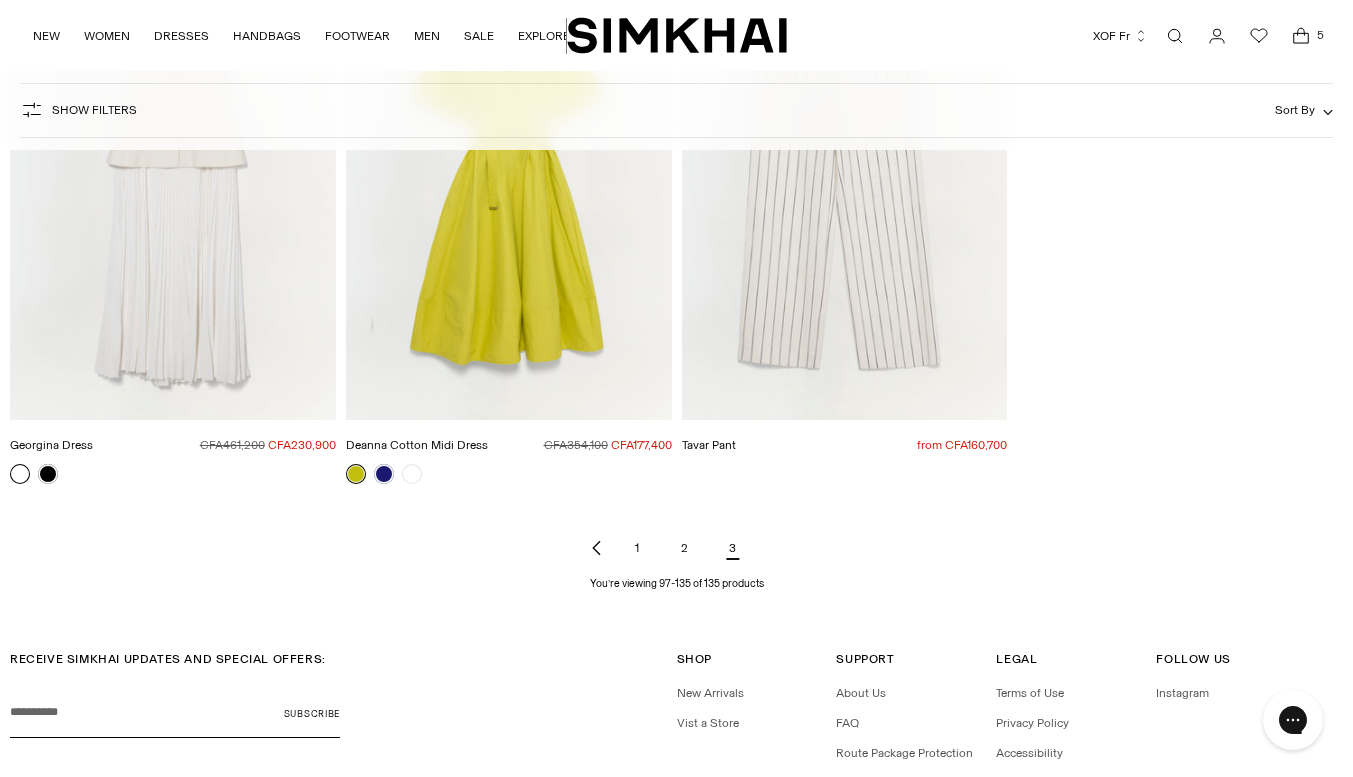 click at bounding box center (677, 35) 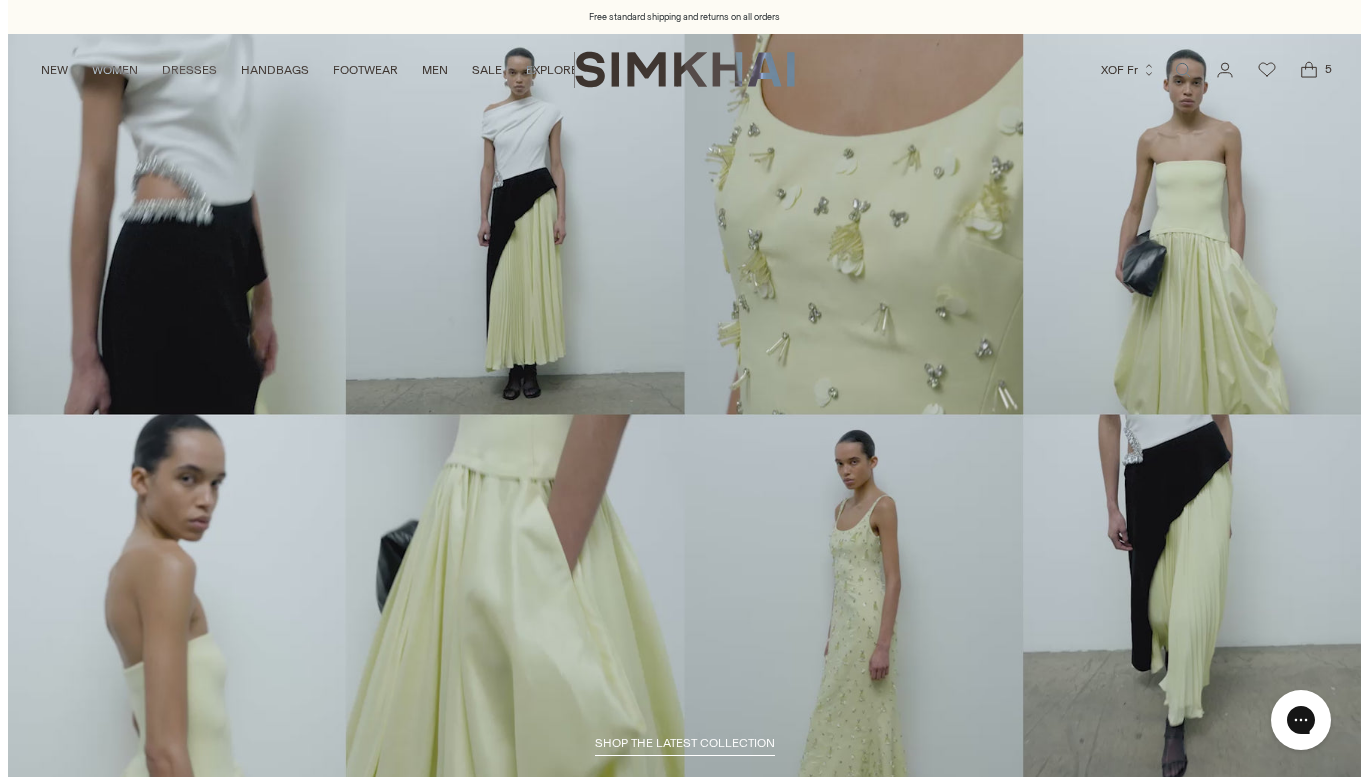 scroll, scrollTop: 0, scrollLeft: 0, axis: both 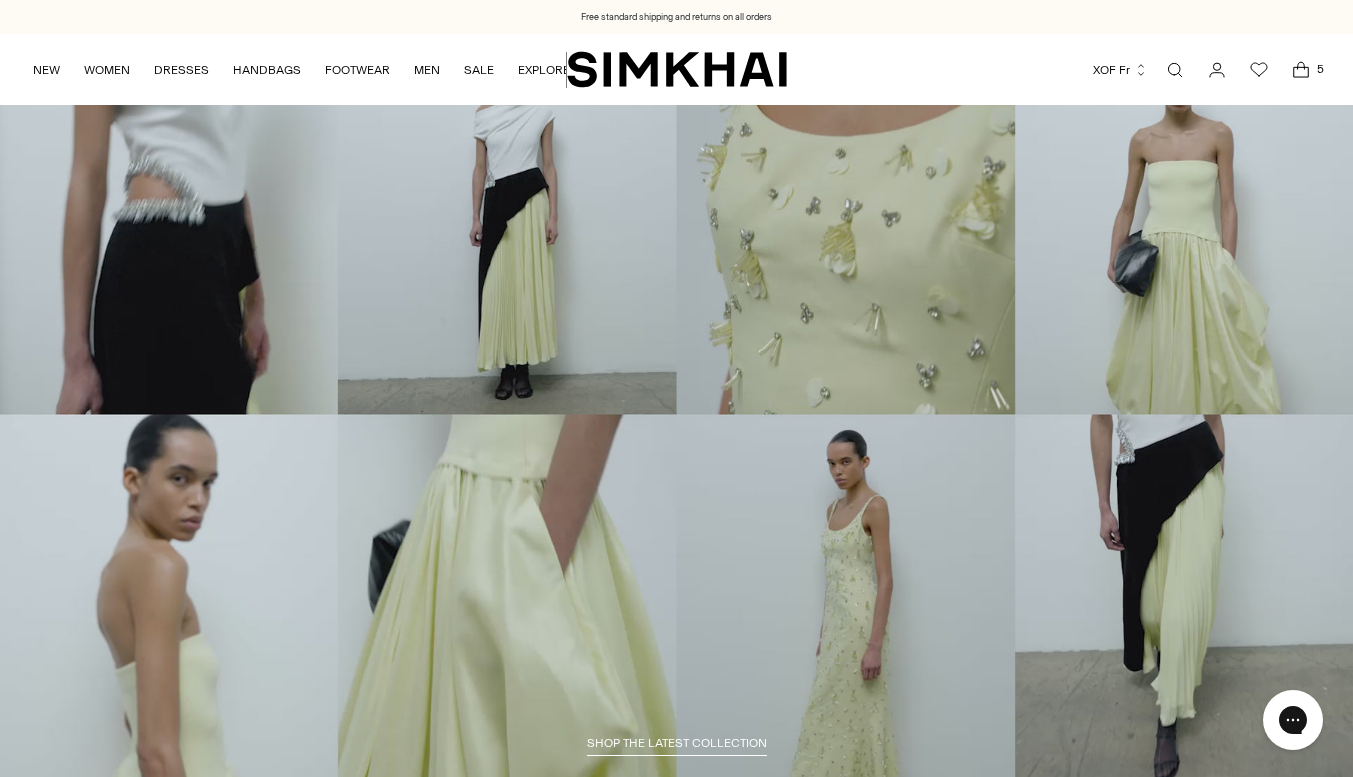 click 